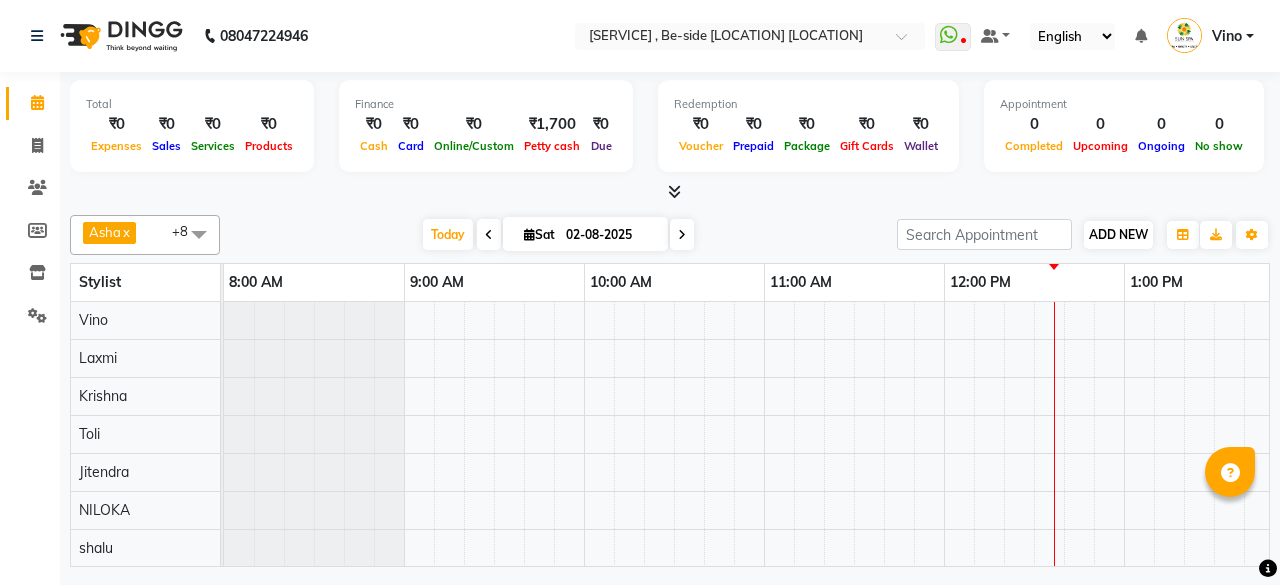 scroll, scrollTop: 0, scrollLeft: 0, axis: both 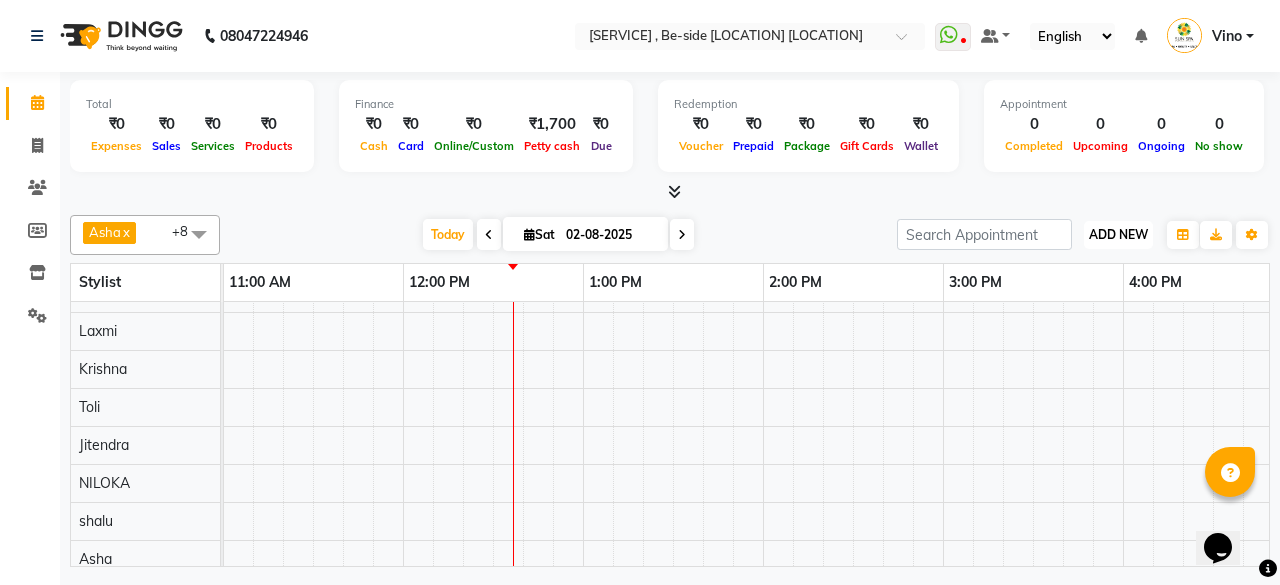 click on "ADD NEW" at bounding box center (1118, 234) 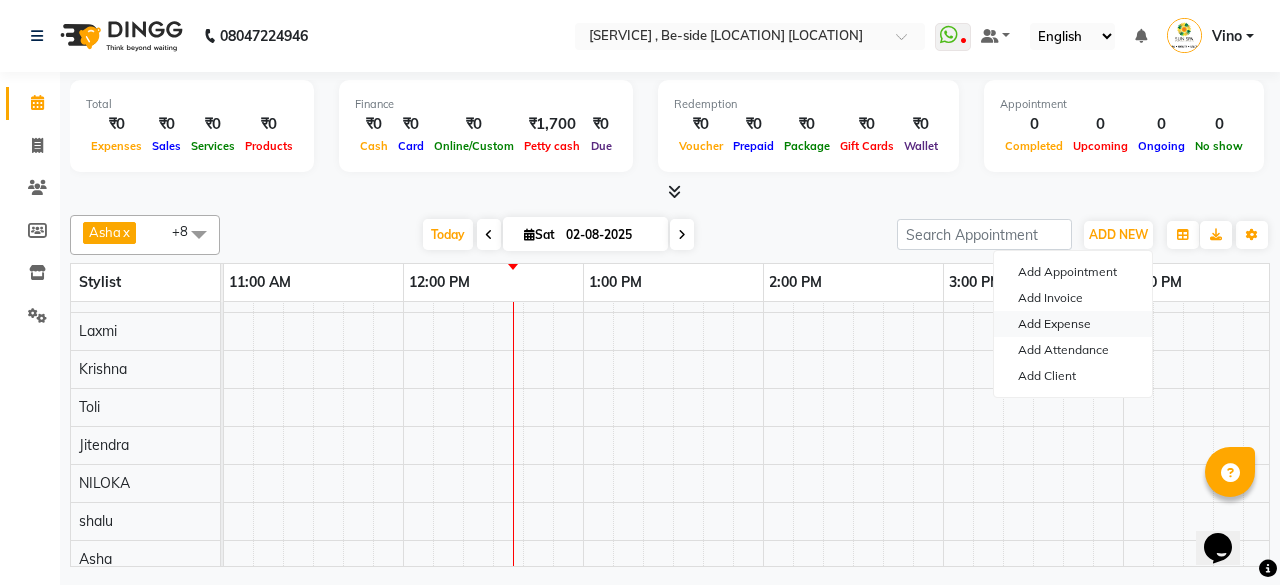 click on "Add Expense" at bounding box center (1073, 324) 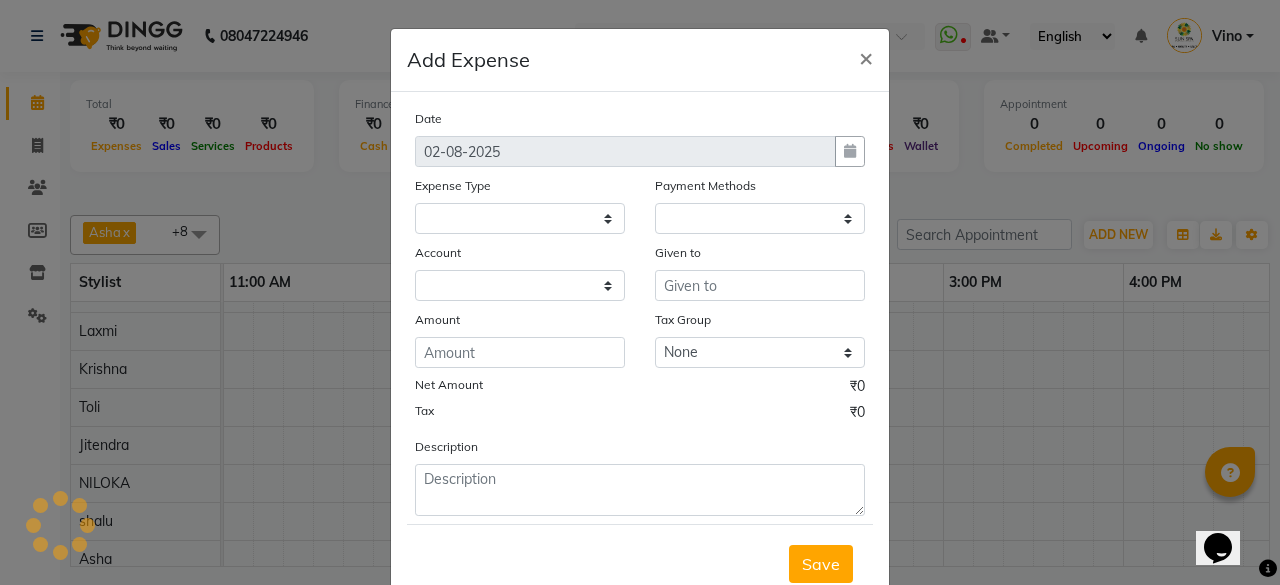 select 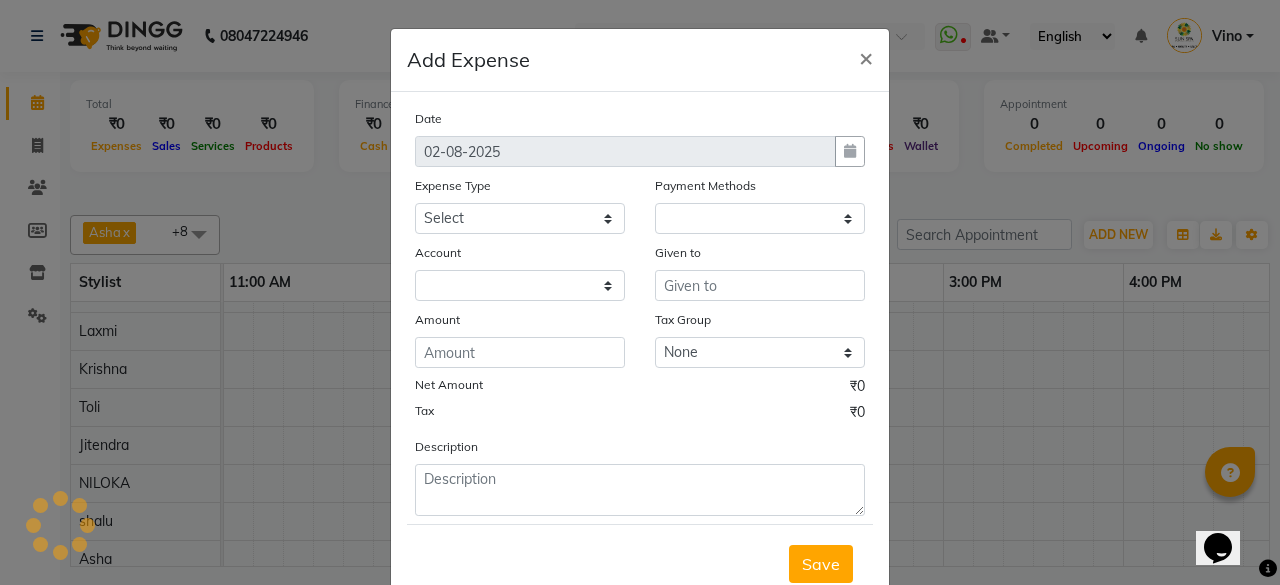 select on "1" 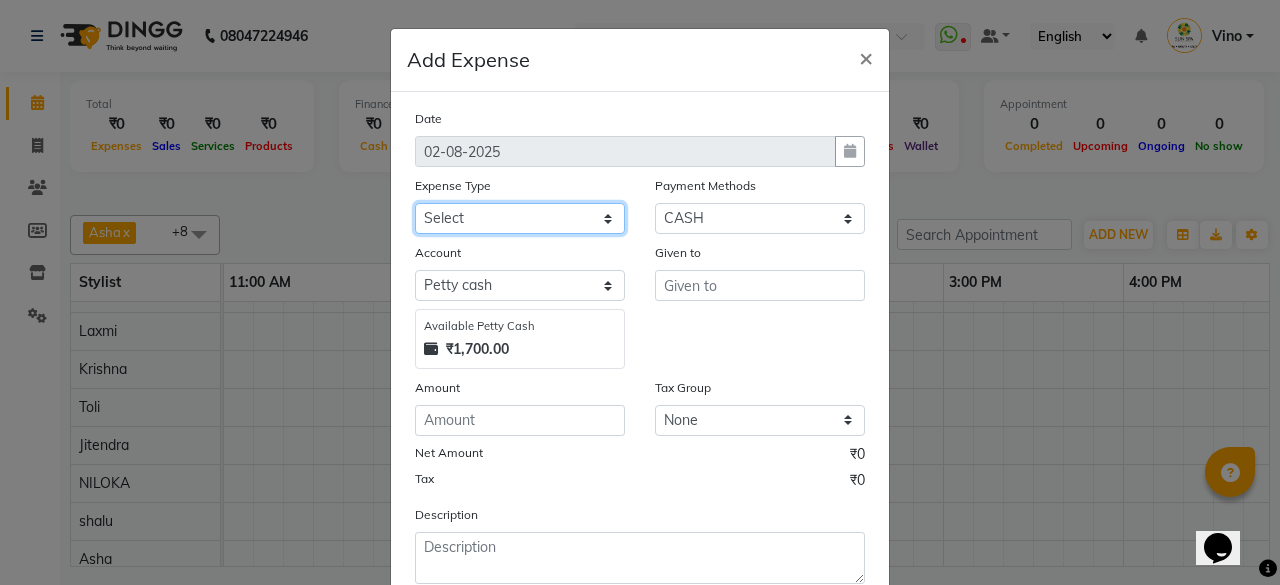 click on "Select Advance Salary Bank charges Car maintenance  Cash transfer to bank Cash transfer to hub Client Snacks Events Expance Fuel Incentive JUSTDAIL Loan Repayment Maintenance Marketing Miscellaneous [LAST] Other Pantry Product Room Rent staff Salary Shop Rent Staff Snacks Tax Tea & Refreshment Utilities" 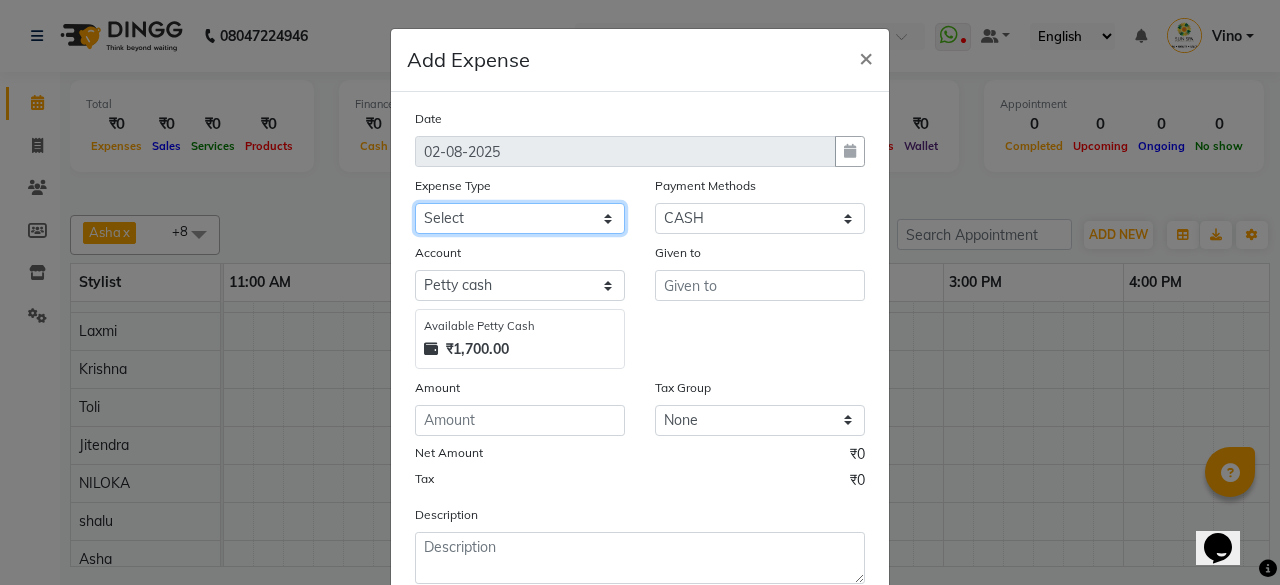 select on "12827" 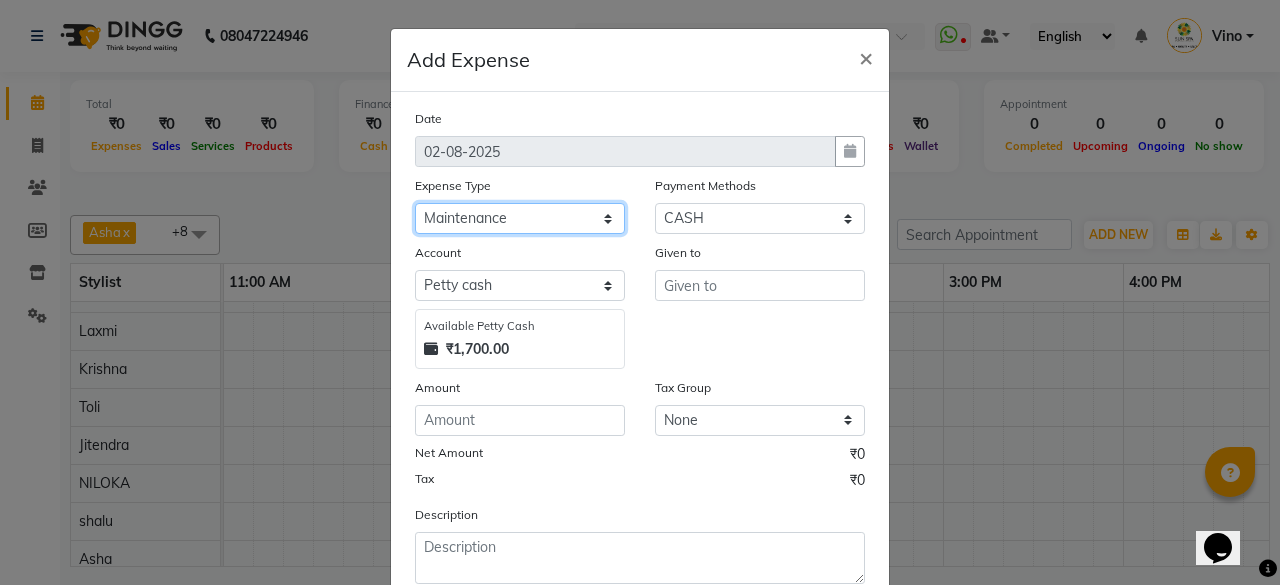 click on "Select Advance Salary Bank charges Car maintenance  Cash transfer to bank Cash transfer to hub Client Snacks Events Expance Fuel Incentive JUSTDAIL Loan Repayment Maintenance Marketing Miscellaneous [LAST] Other Pantry Product Room Rent staff Salary Shop Rent Staff Snacks Tax Tea & Refreshment Utilities" 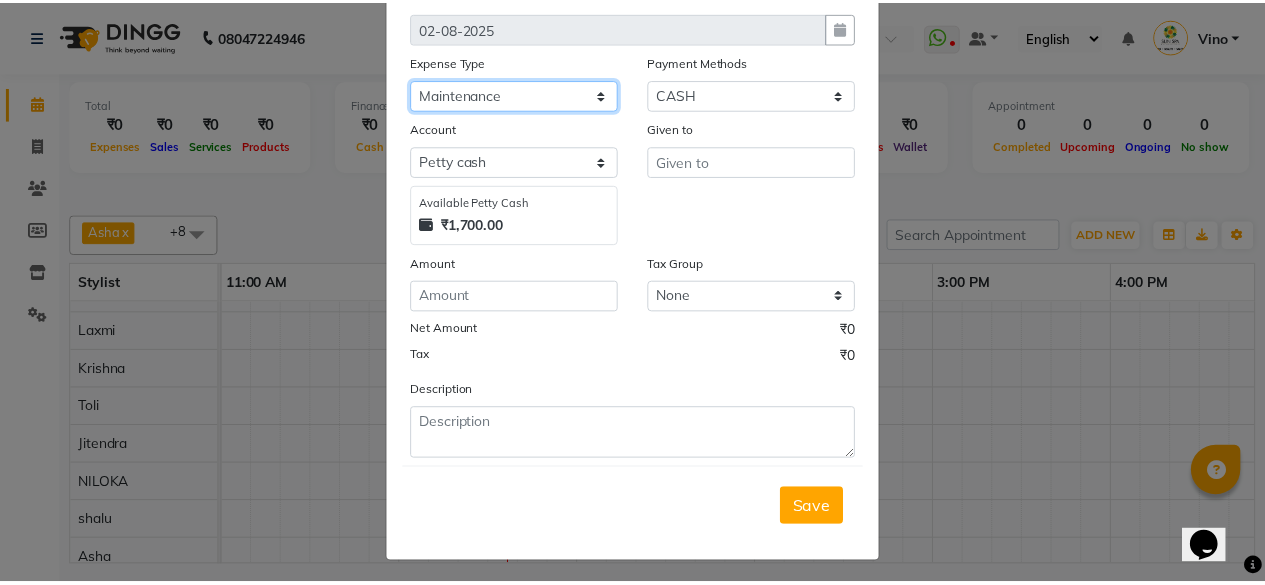 scroll, scrollTop: 127, scrollLeft: 0, axis: vertical 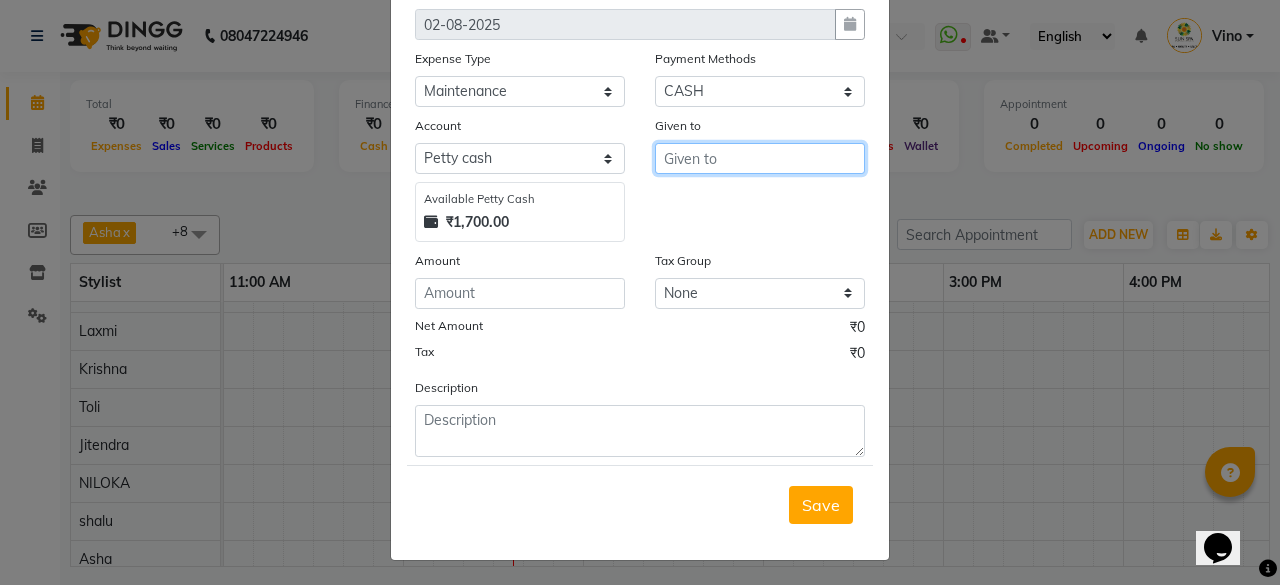 click at bounding box center [760, 158] 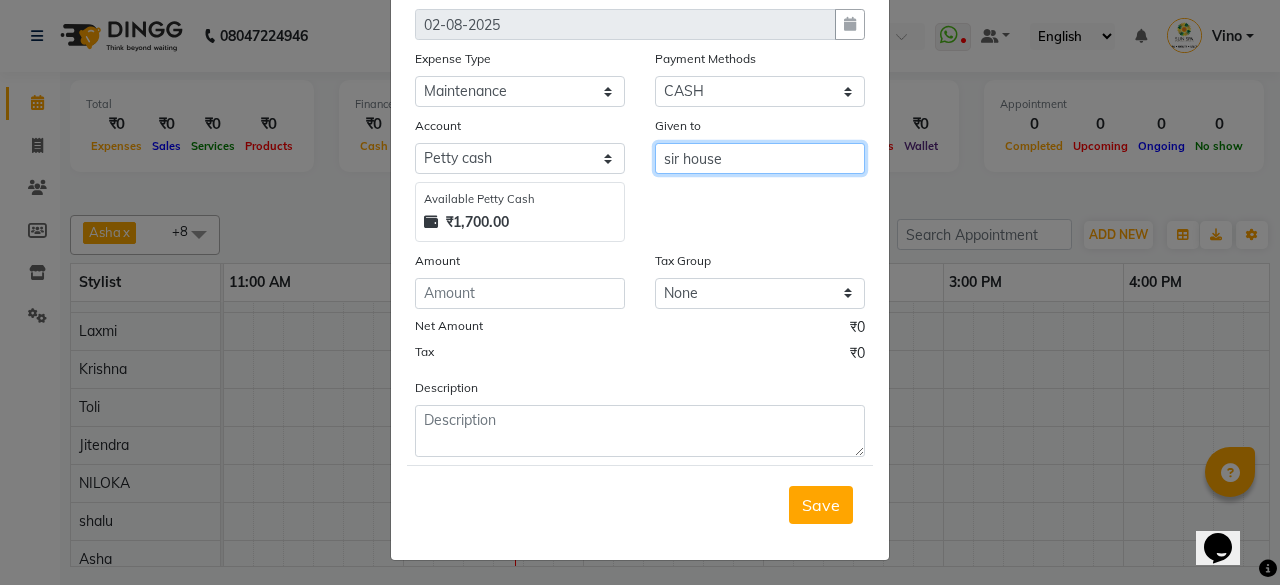 type on "sir house" 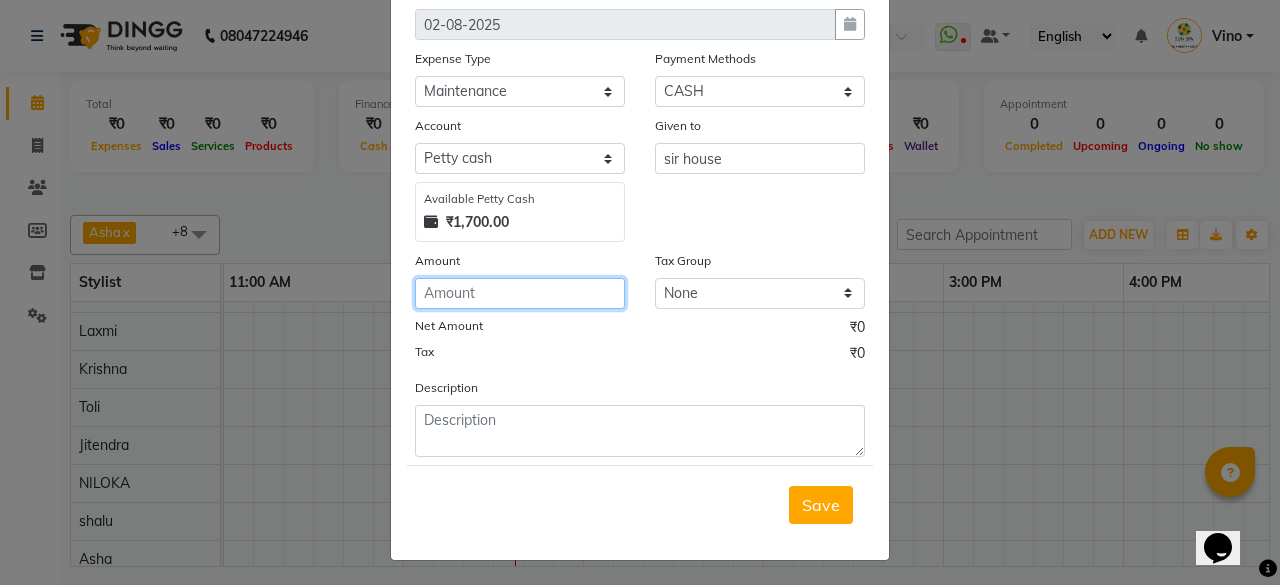 click 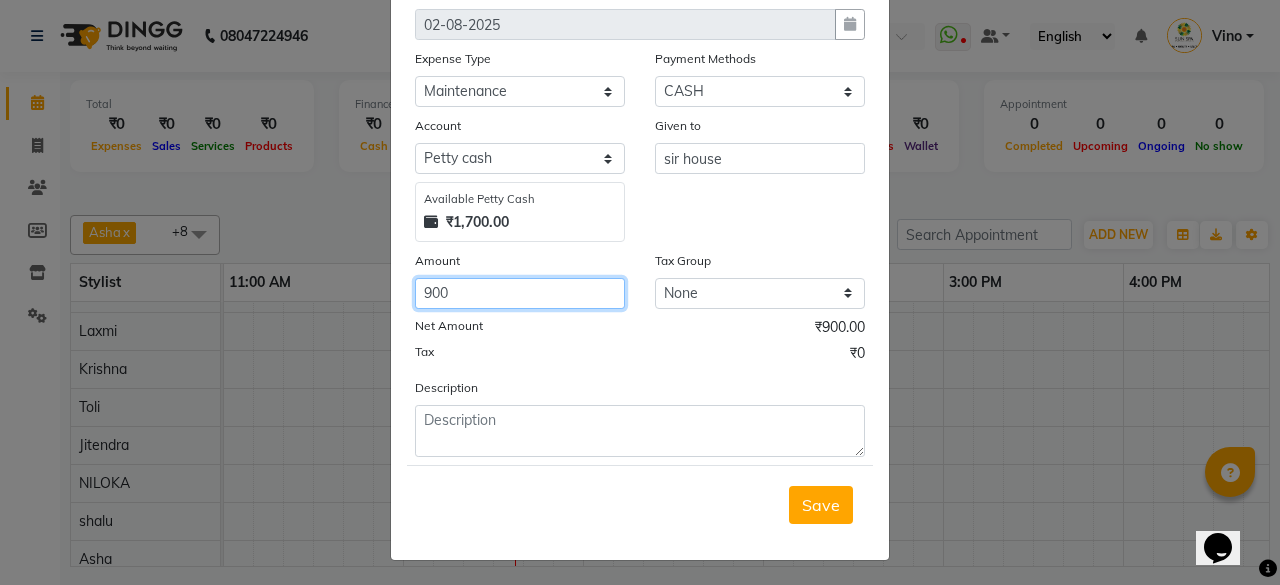 type on "900" 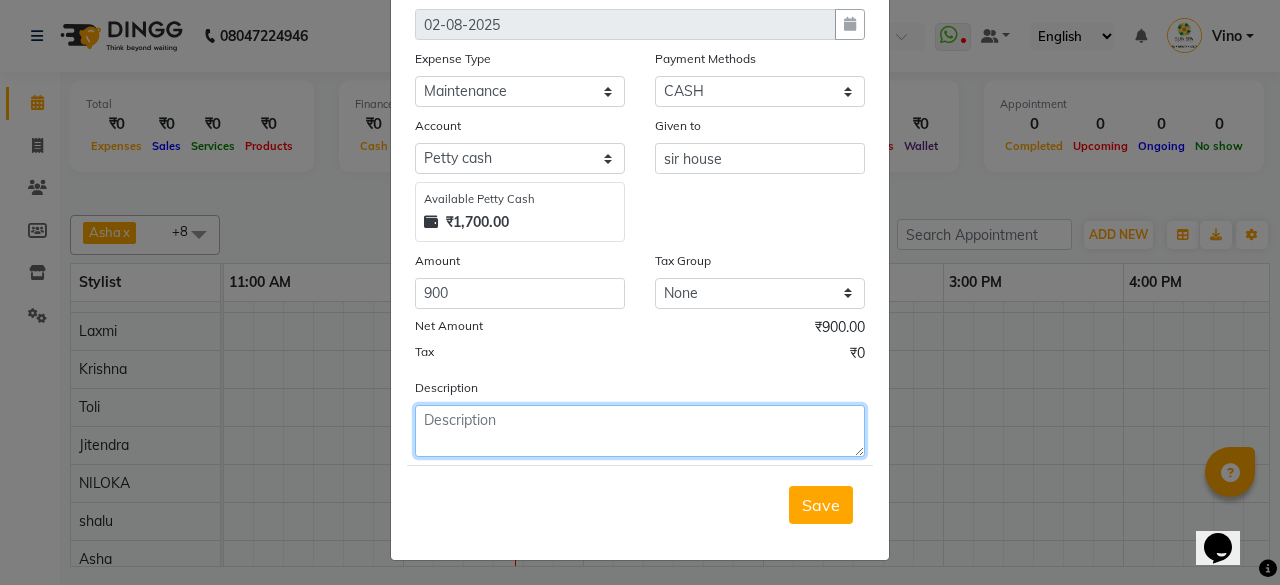 click 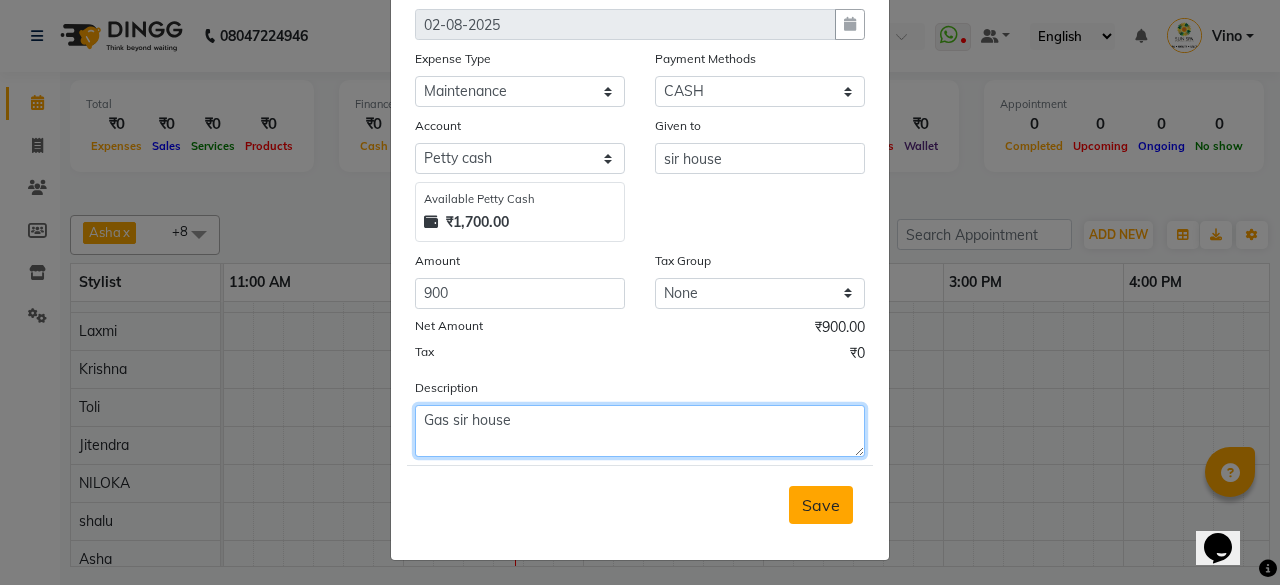 type on "Gas sir house" 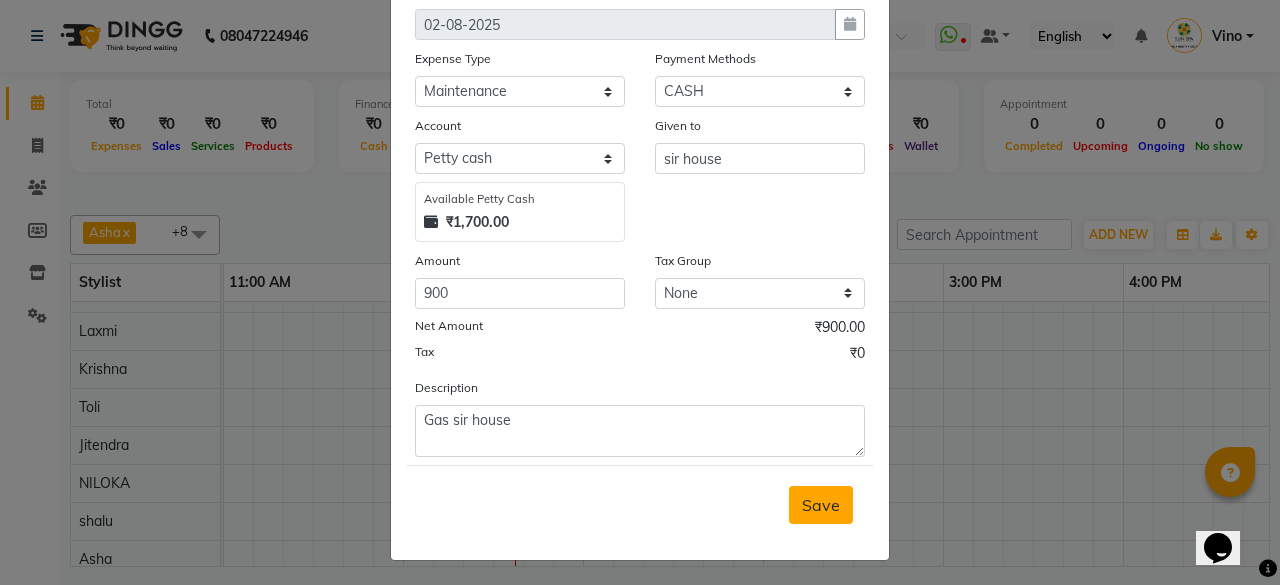 click on "Save" at bounding box center (821, 505) 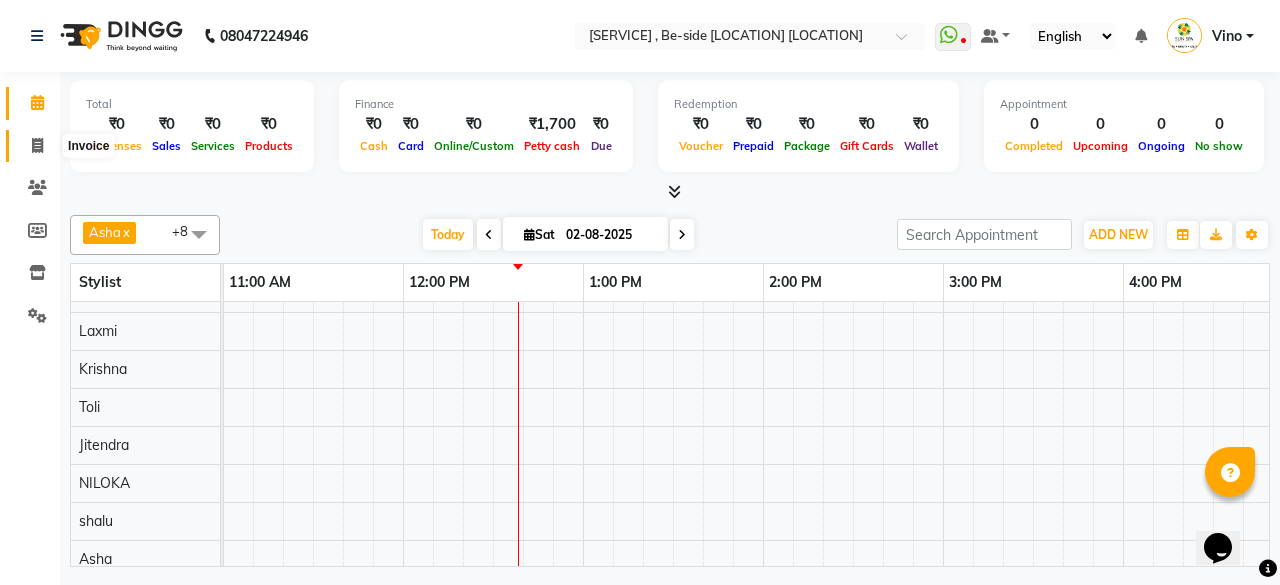 click 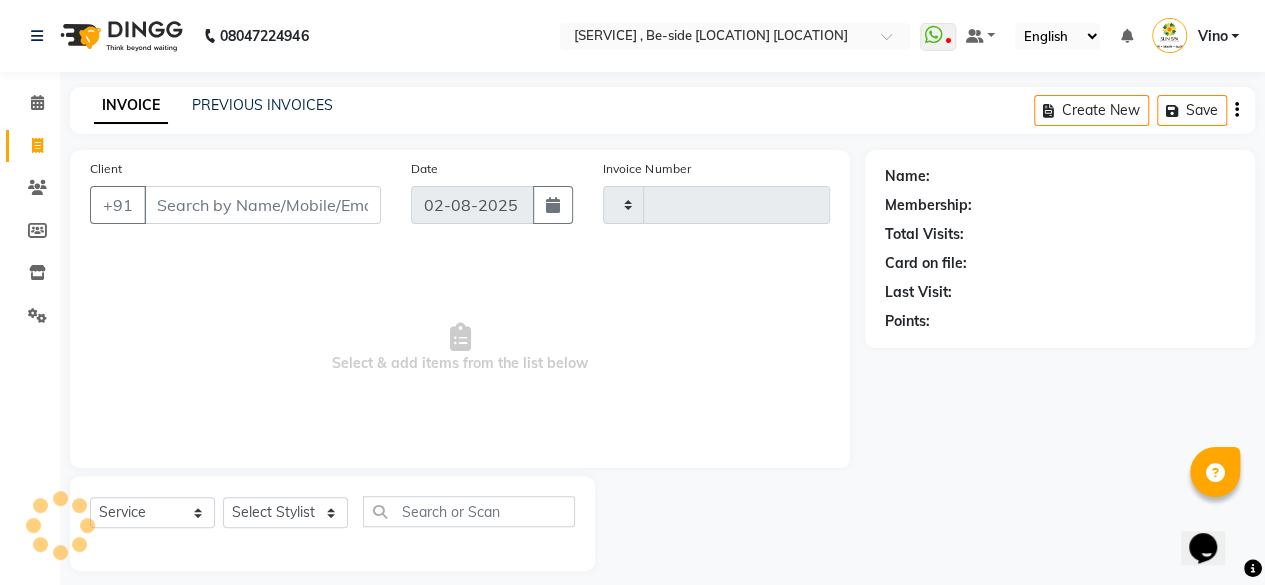 type on "0922" 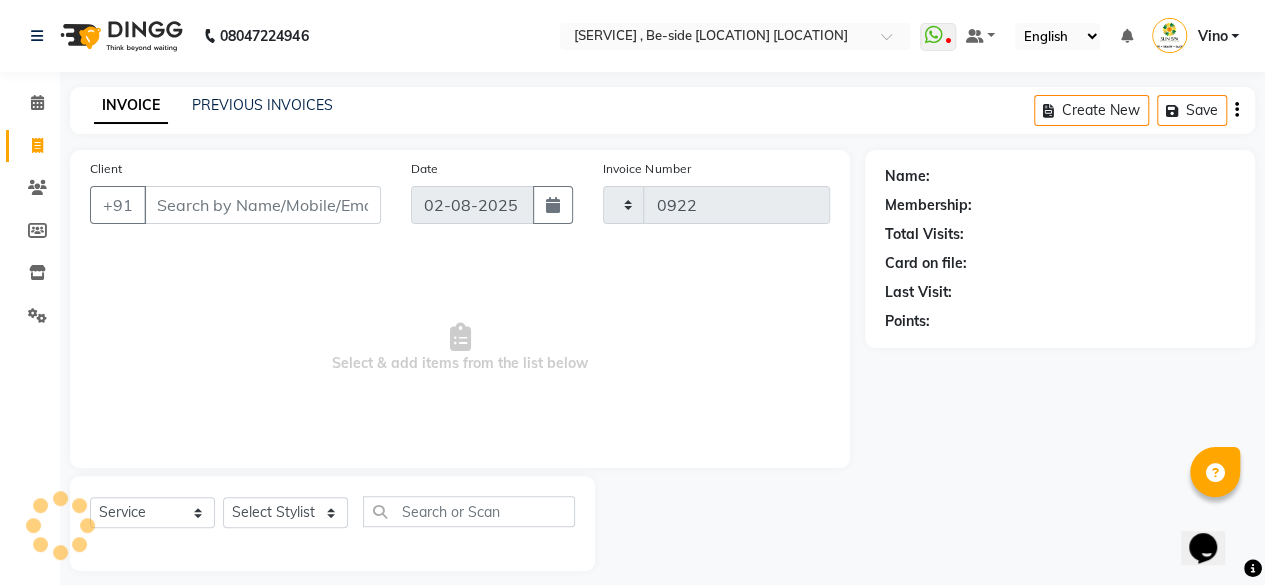 select on "5782" 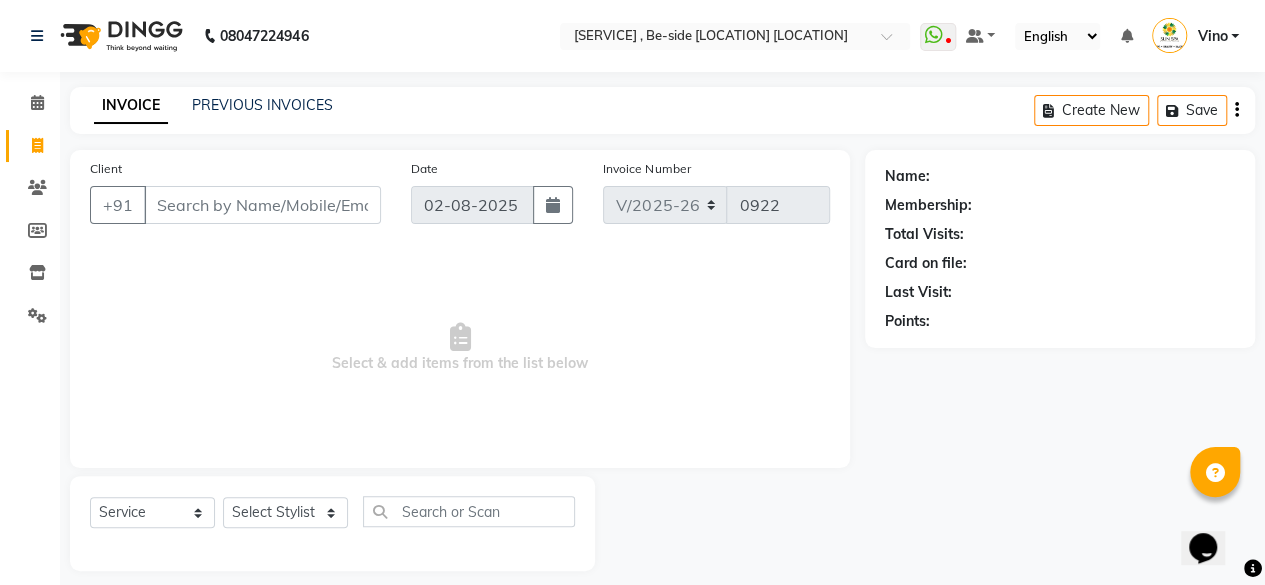 click on "Client" at bounding box center [262, 205] 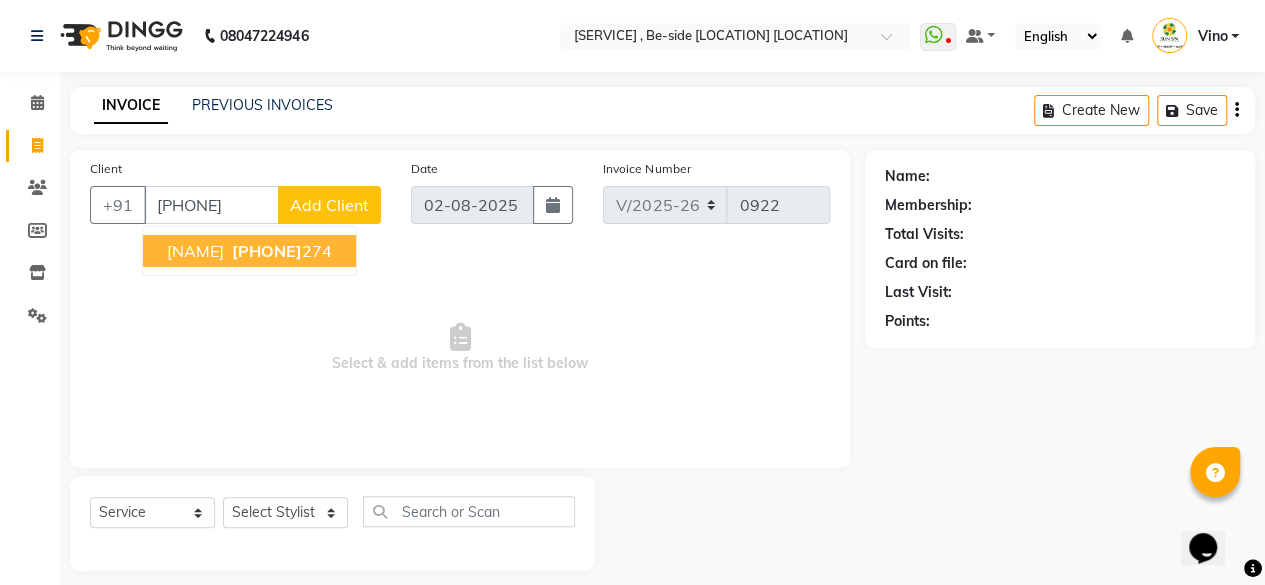 click on "[PHONE]" at bounding box center [267, 251] 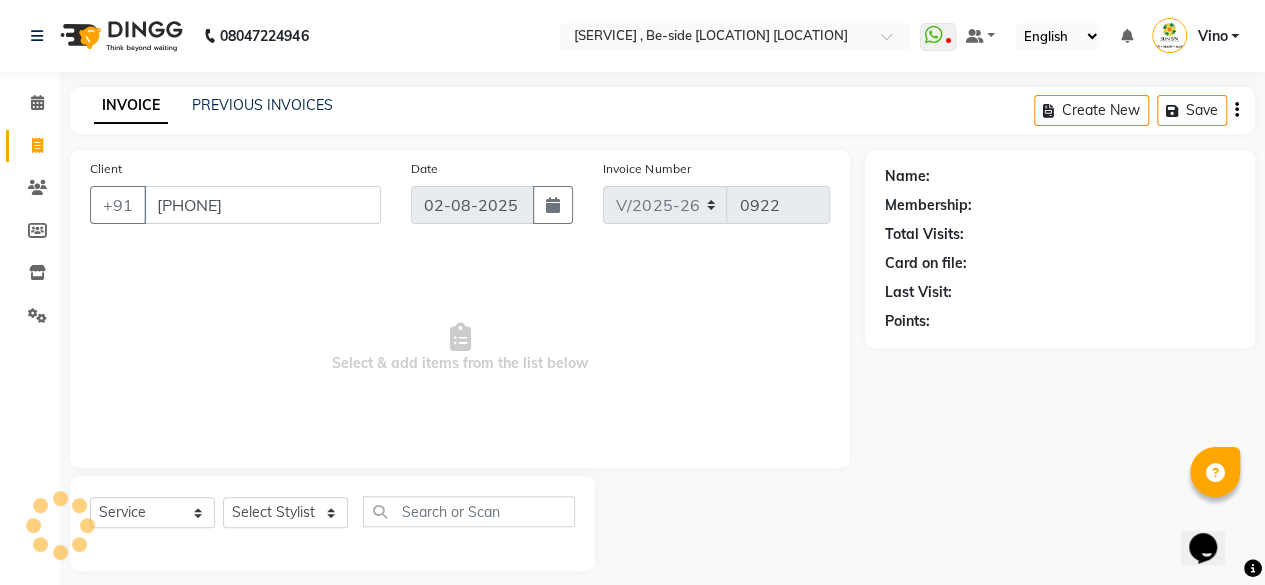 type on "[PHONE]" 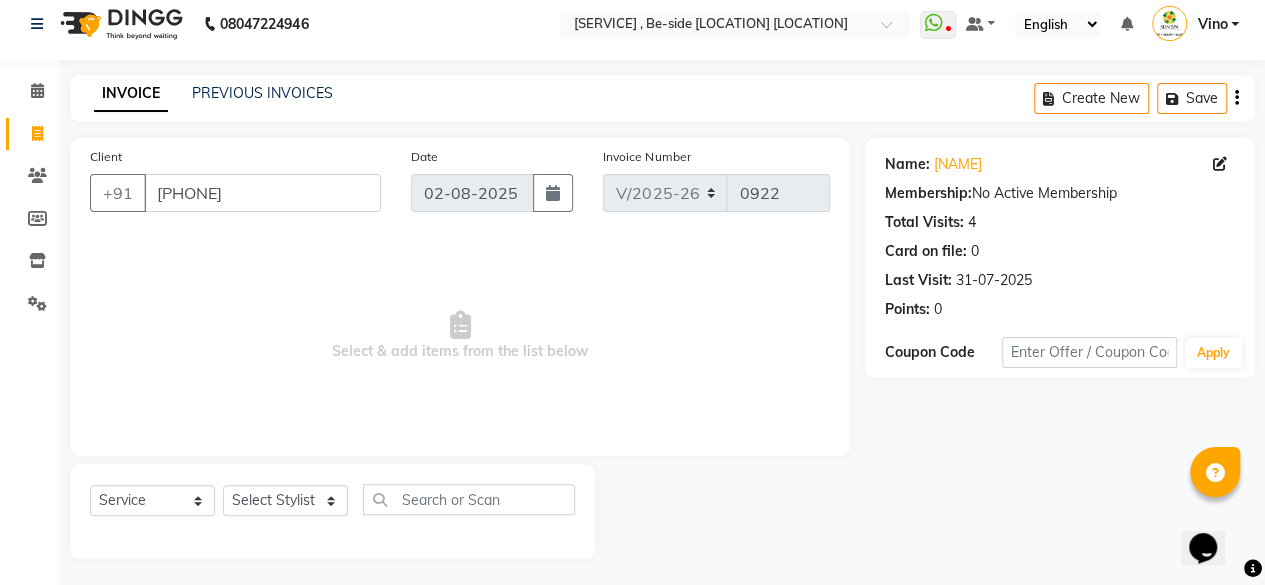 scroll, scrollTop: 15, scrollLeft: 0, axis: vertical 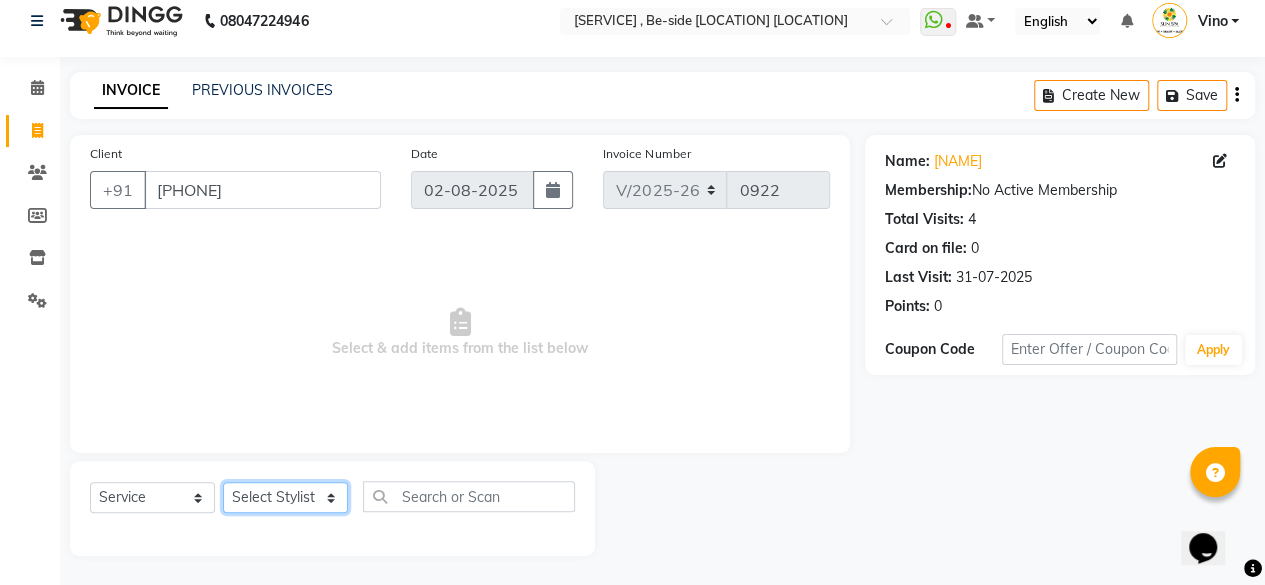 click on "Select Stylist [NAME] [NAME]  [NAME]  [NAME] tattoo [NAME] [NAME] [NAME] [NAME] [NAME] [NAME] [NAME]" 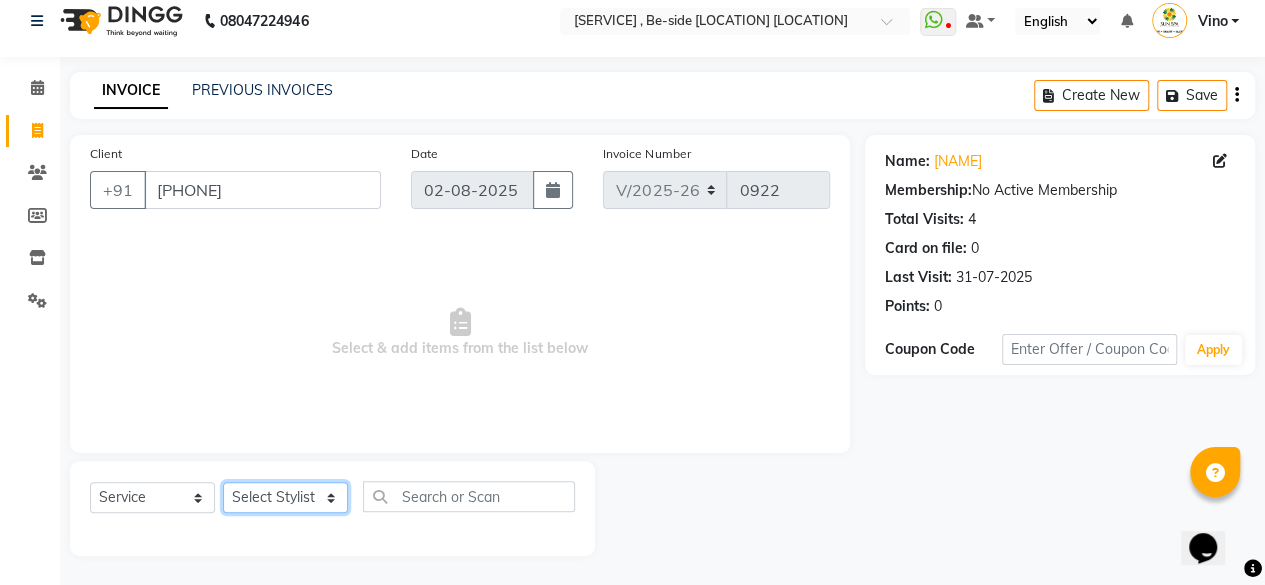 select on "67790" 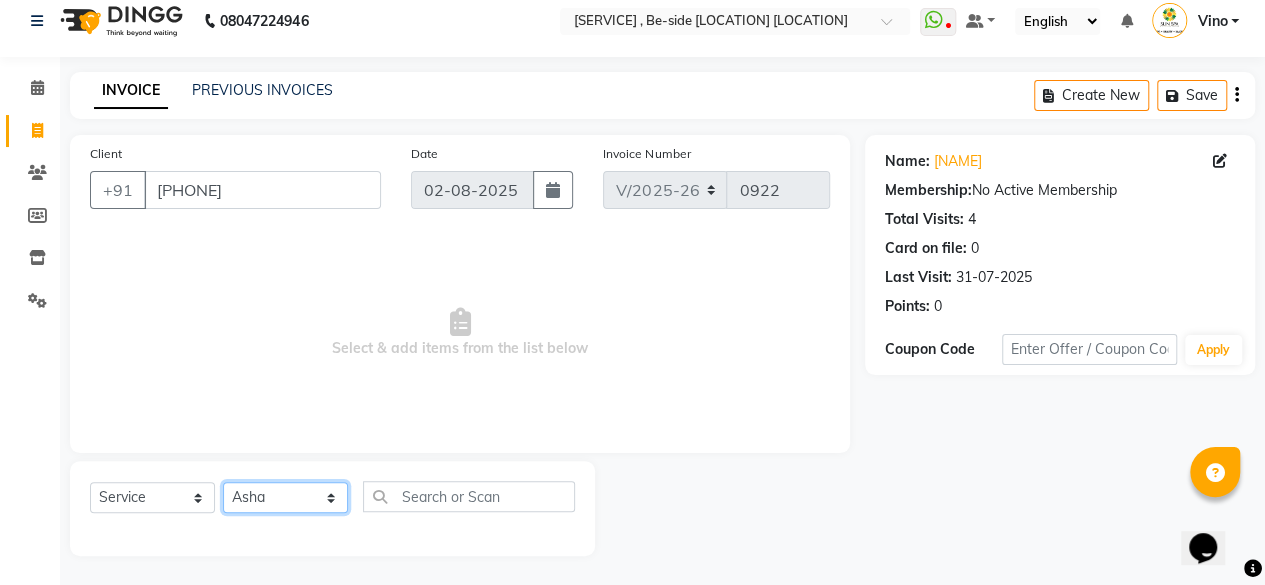 click on "Select Stylist [NAME] [NAME]  [NAME]  [NAME] tattoo [NAME] [NAME] [NAME] [NAME] [NAME] [NAME] [NAME]" 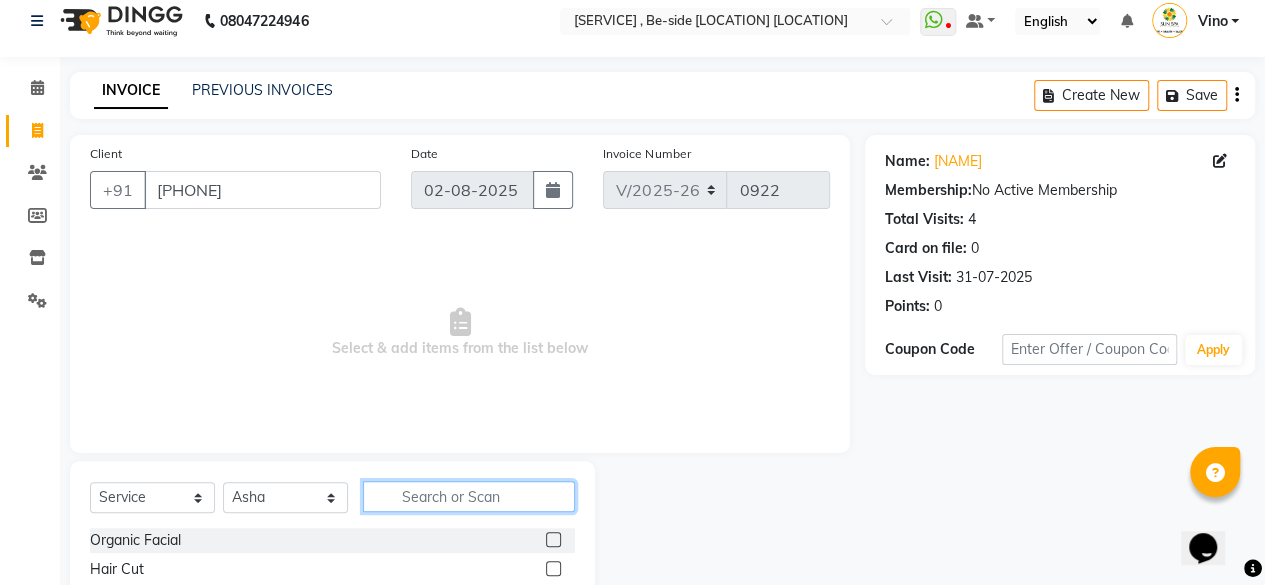 click 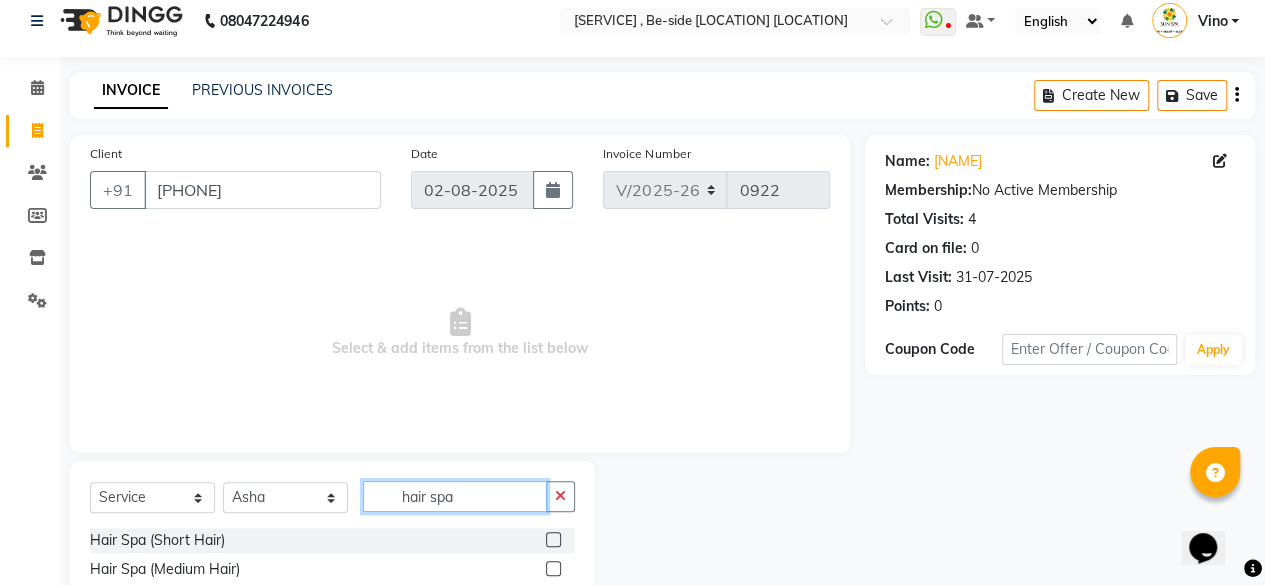 type on "hair spa" 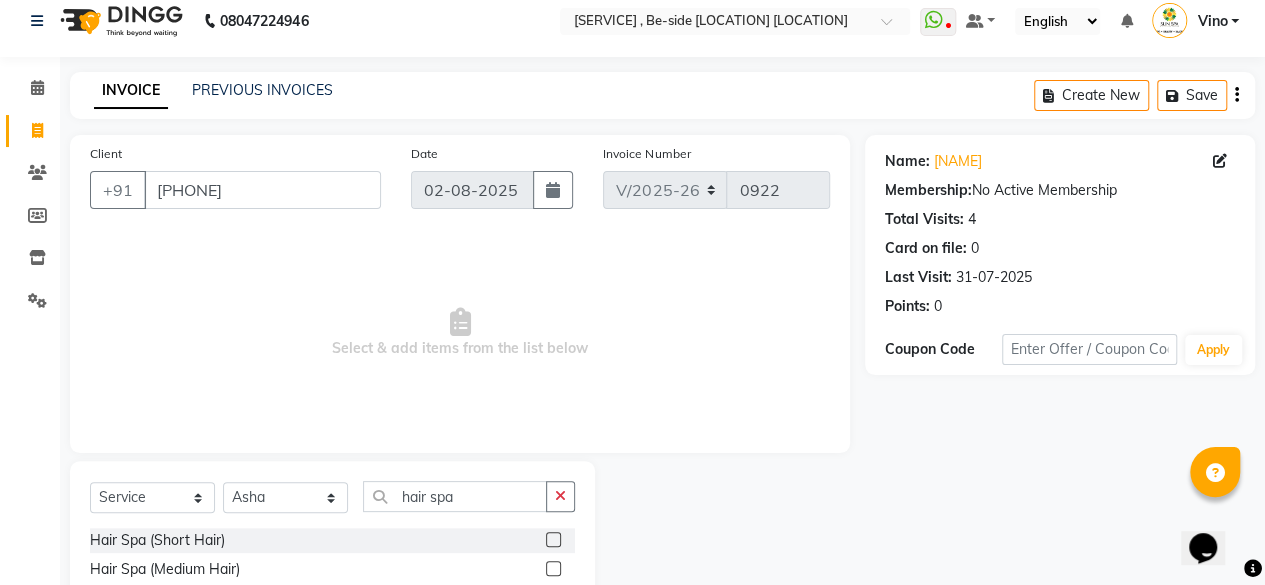 click 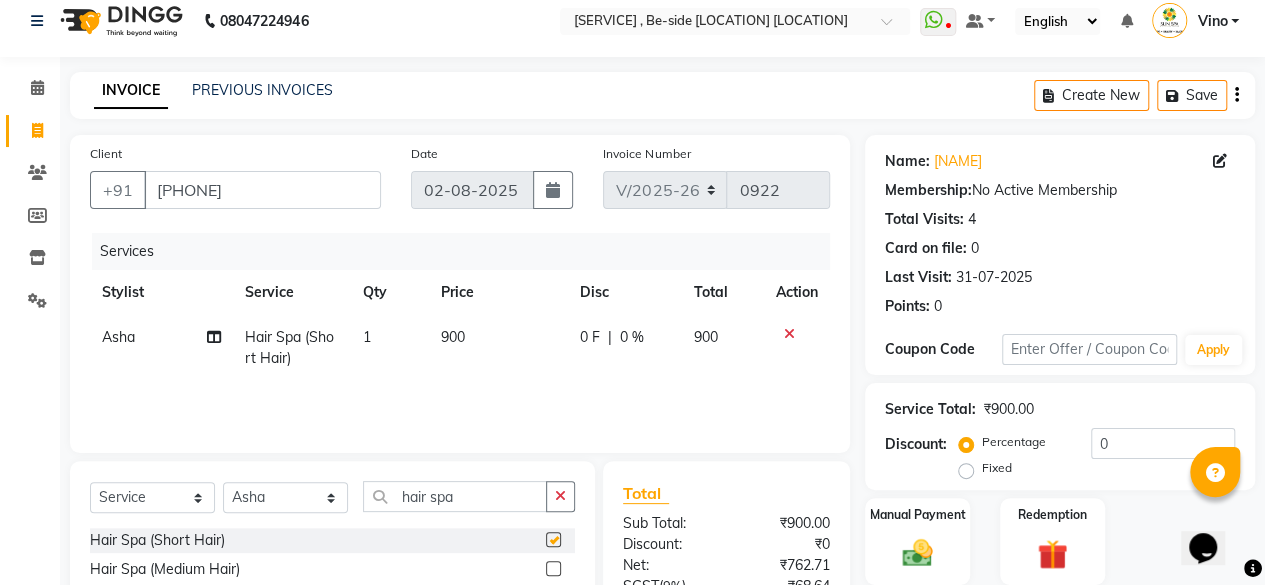 checkbox on "false" 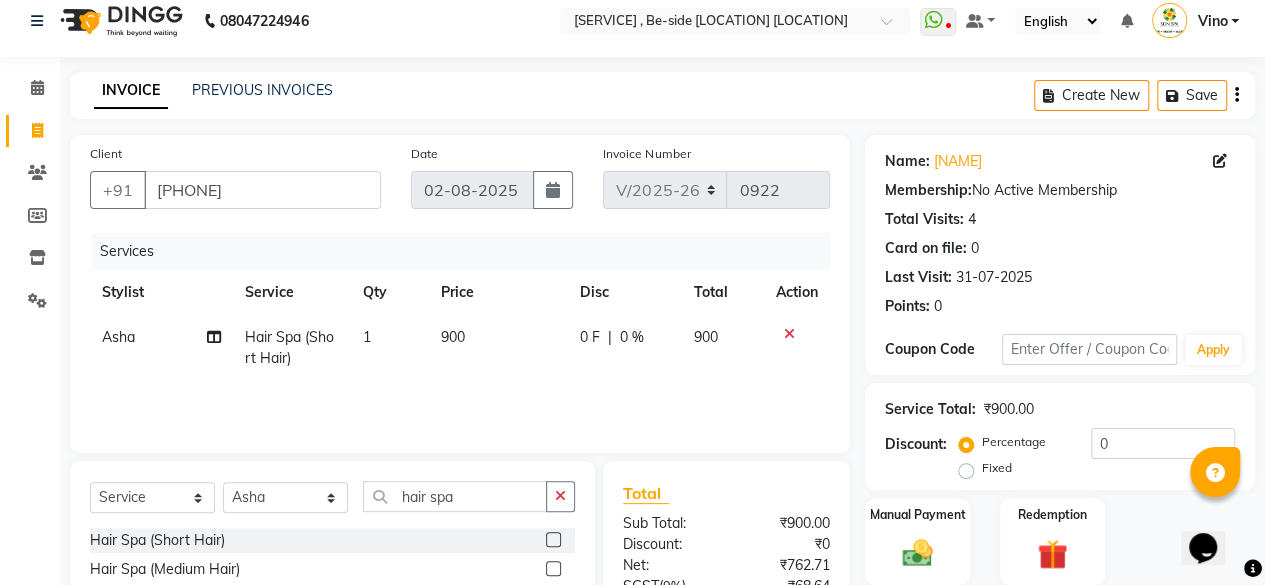 click 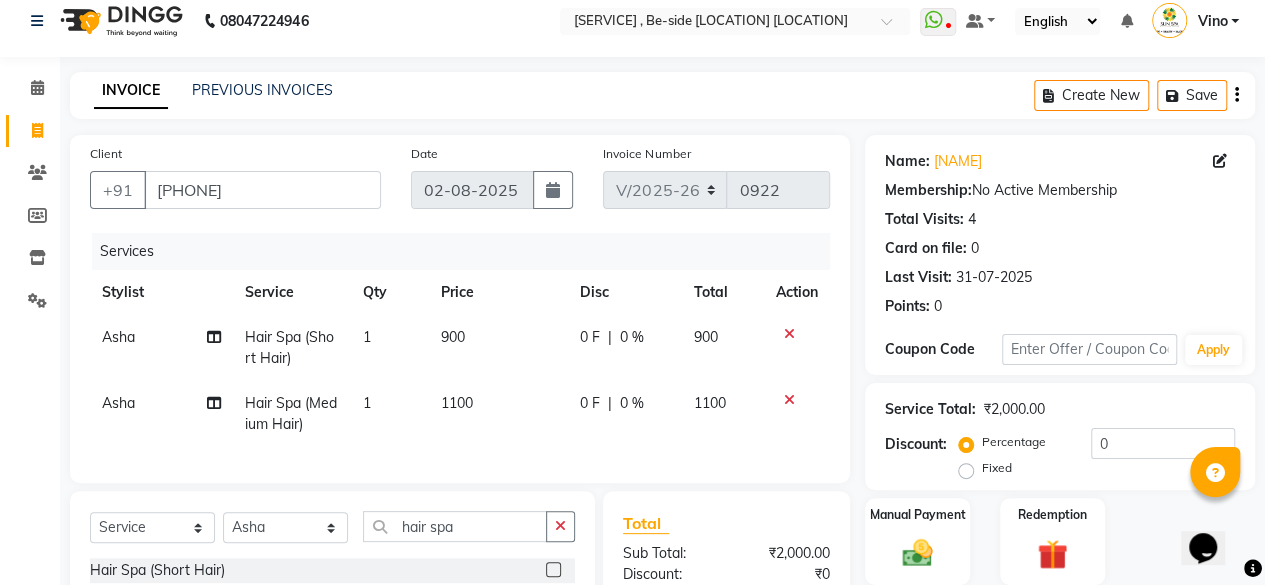 checkbox on "false" 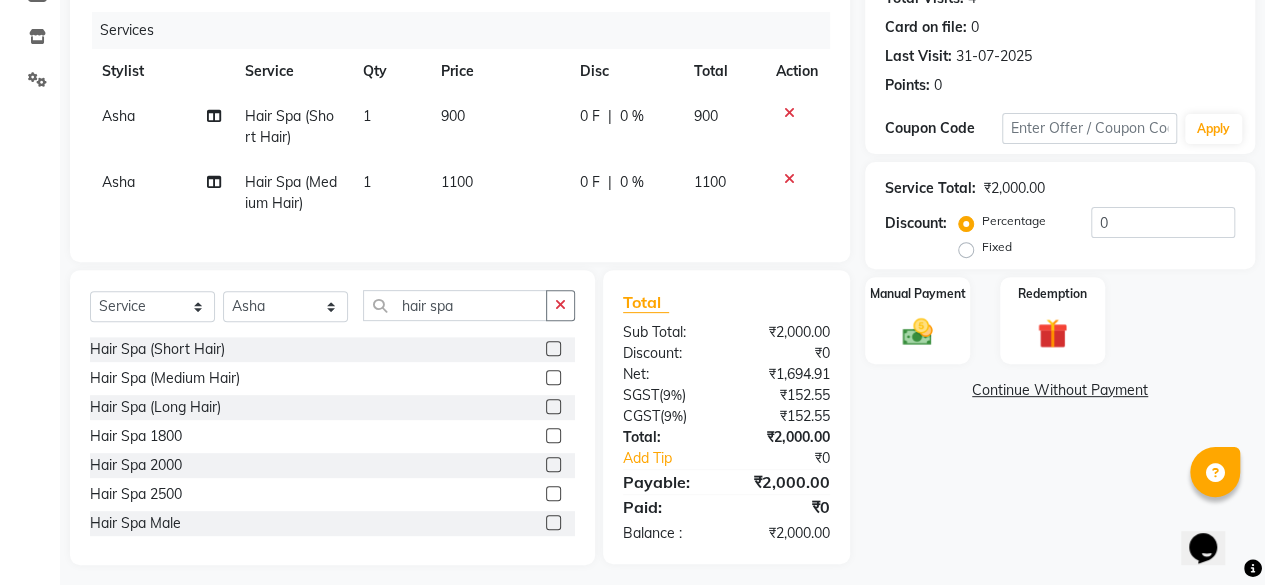scroll, scrollTop: 260, scrollLeft: 0, axis: vertical 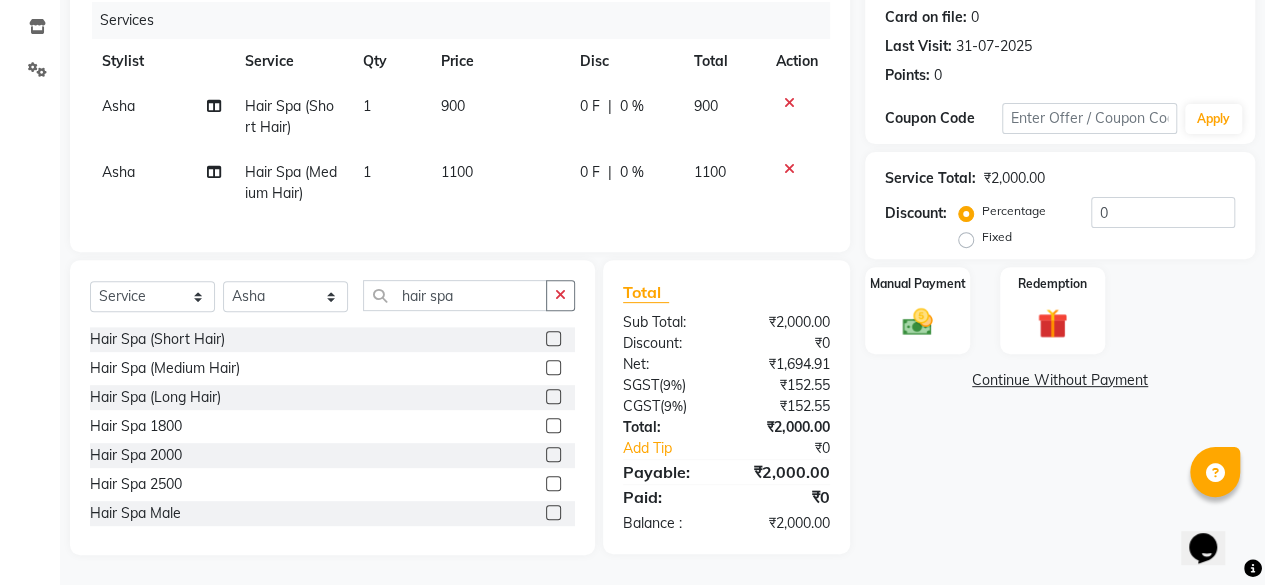 click 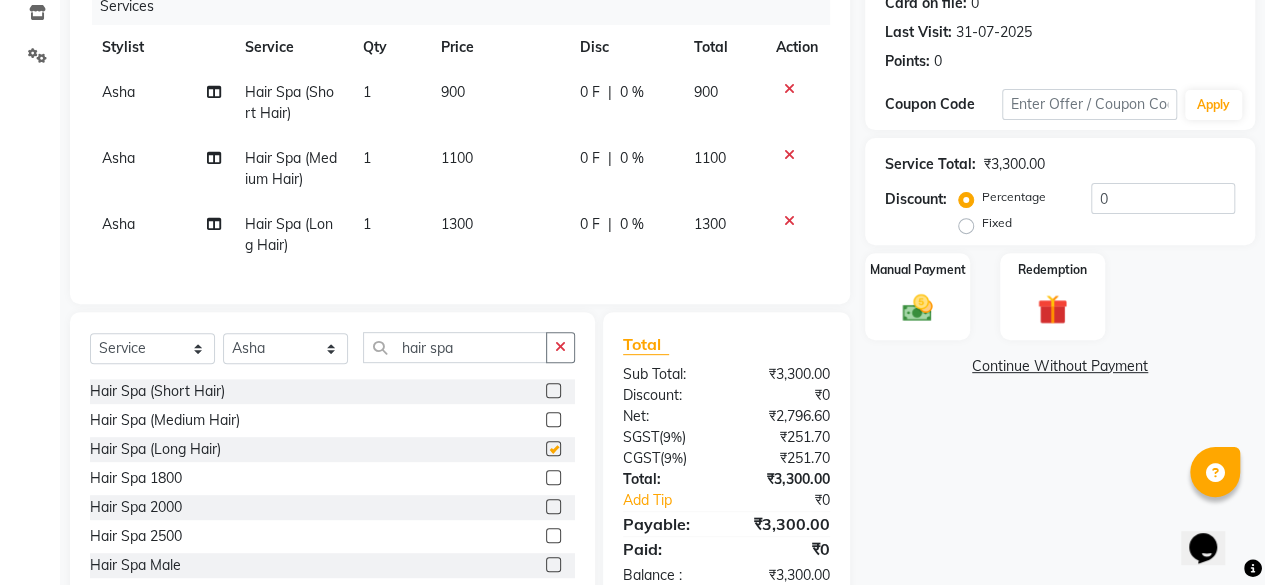 checkbox on "false" 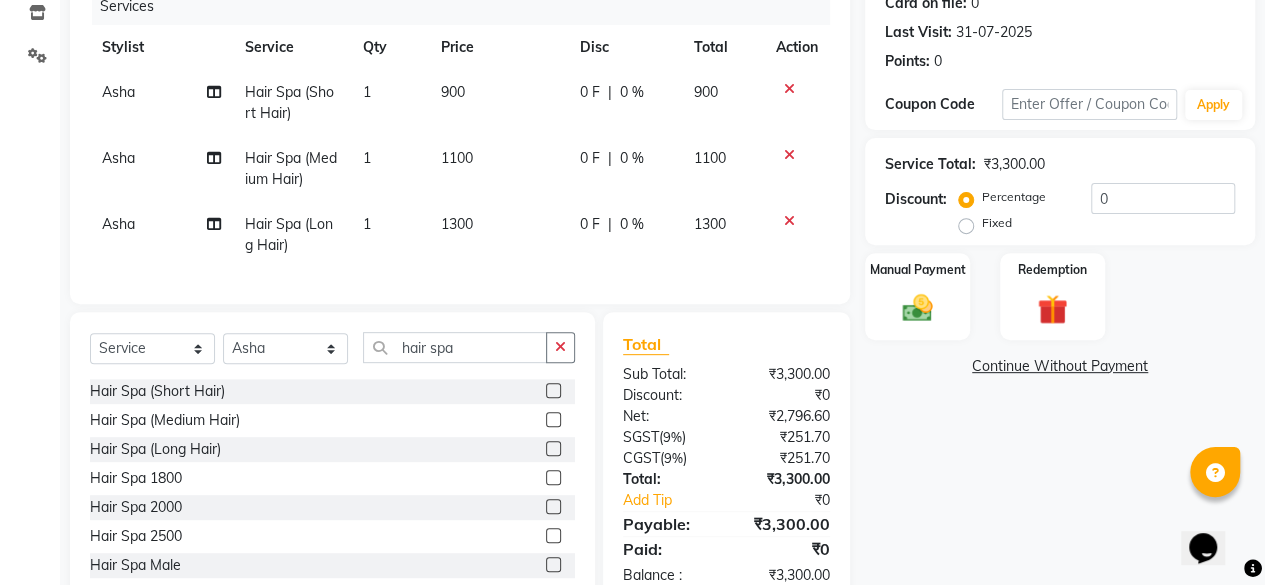 click 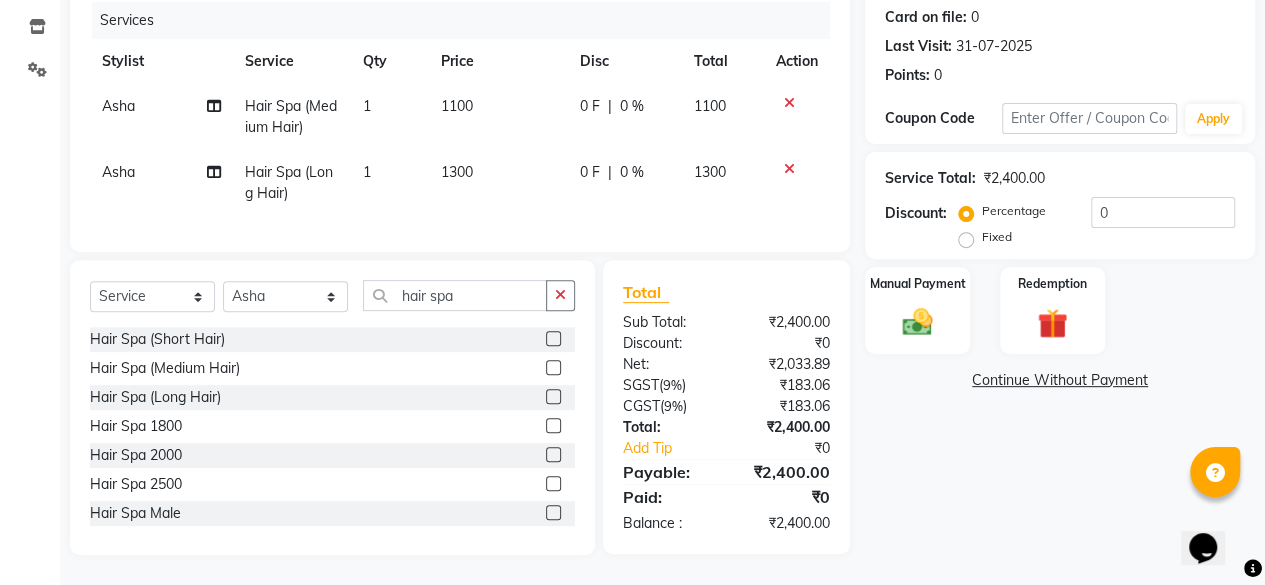 click 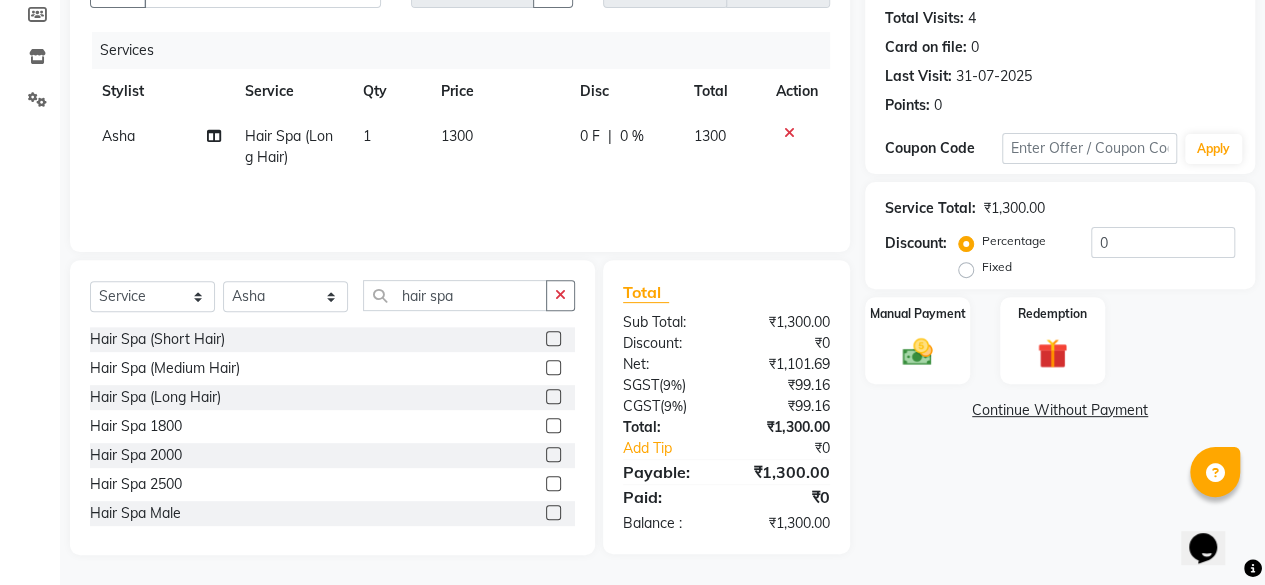 scroll, scrollTop: 215, scrollLeft: 0, axis: vertical 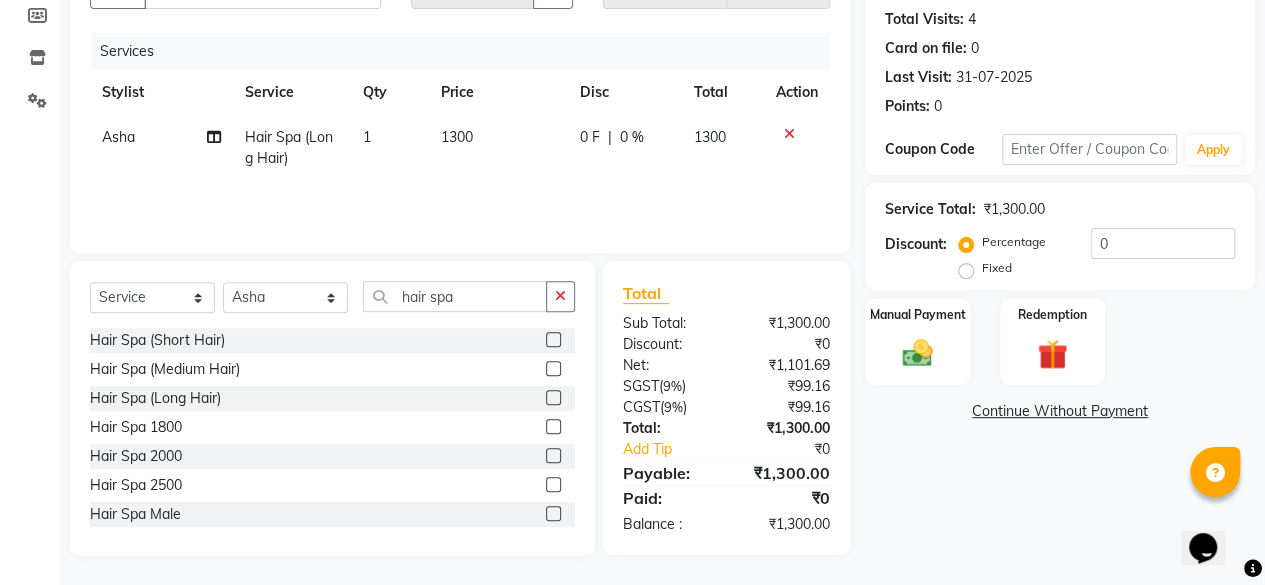 click 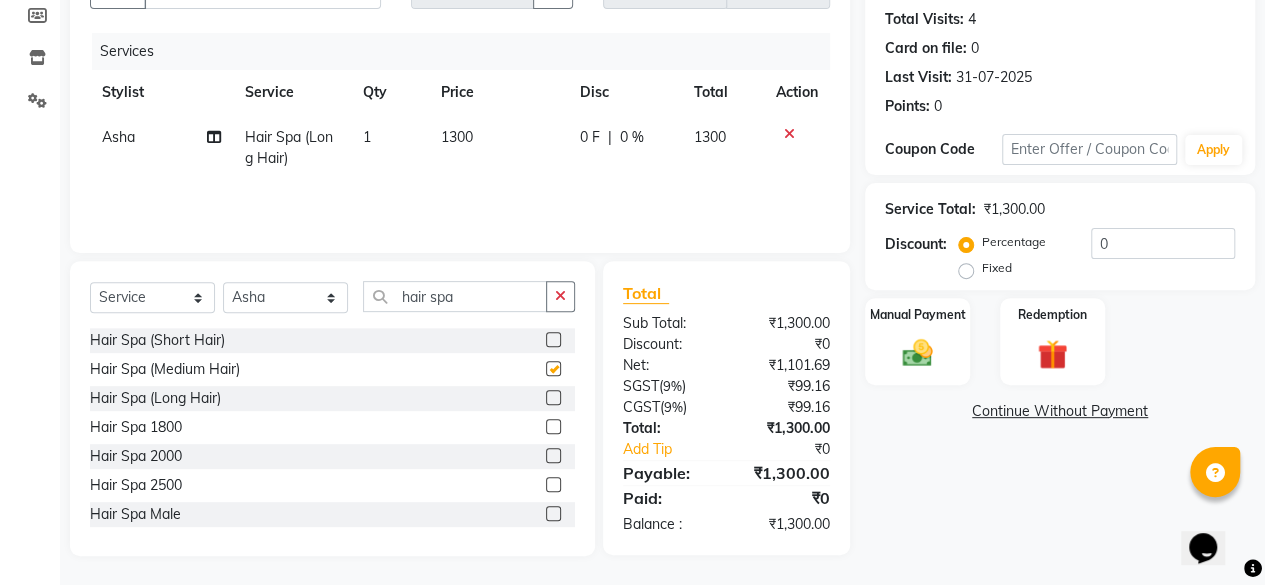 scroll, scrollTop: 260, scrollLeft: 0, axis: vertical 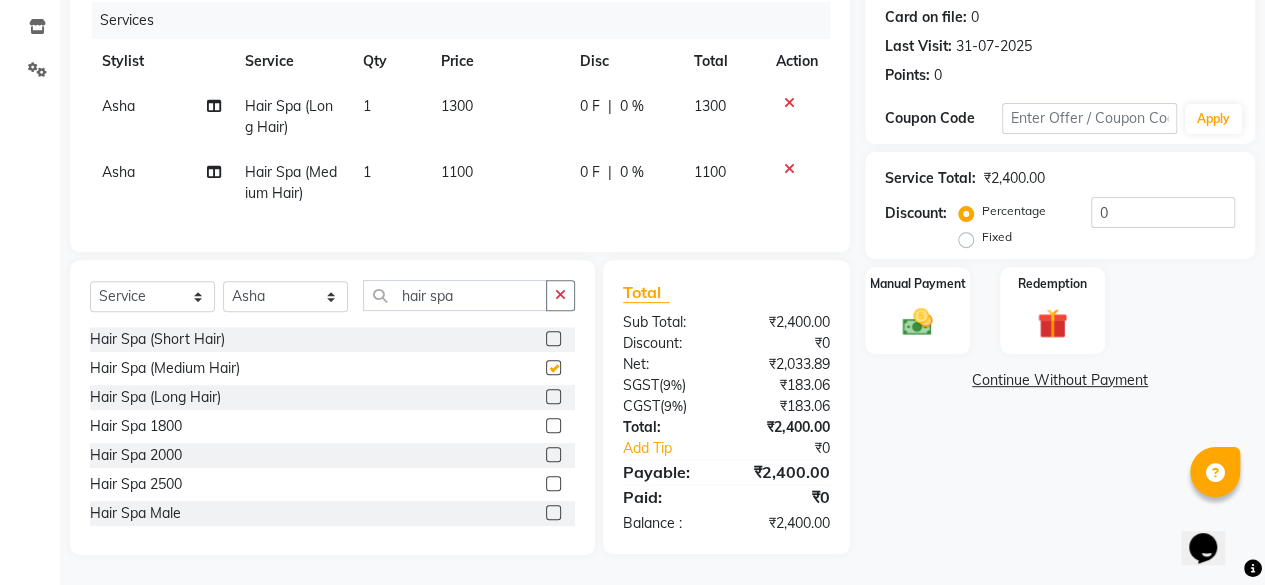 checkbox on "false" 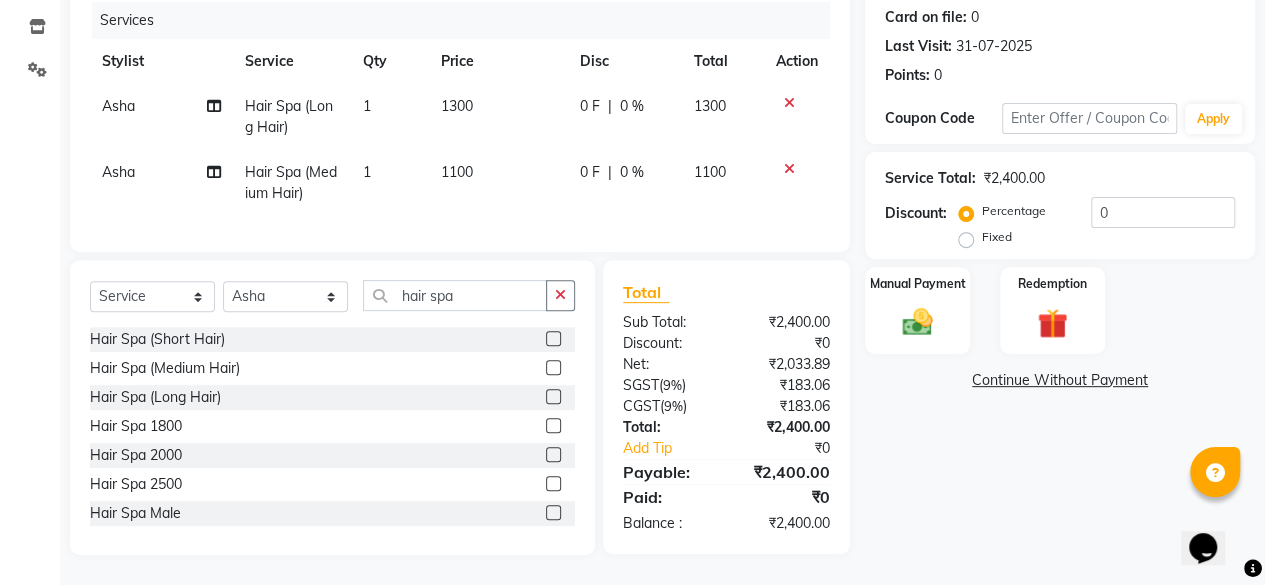 click 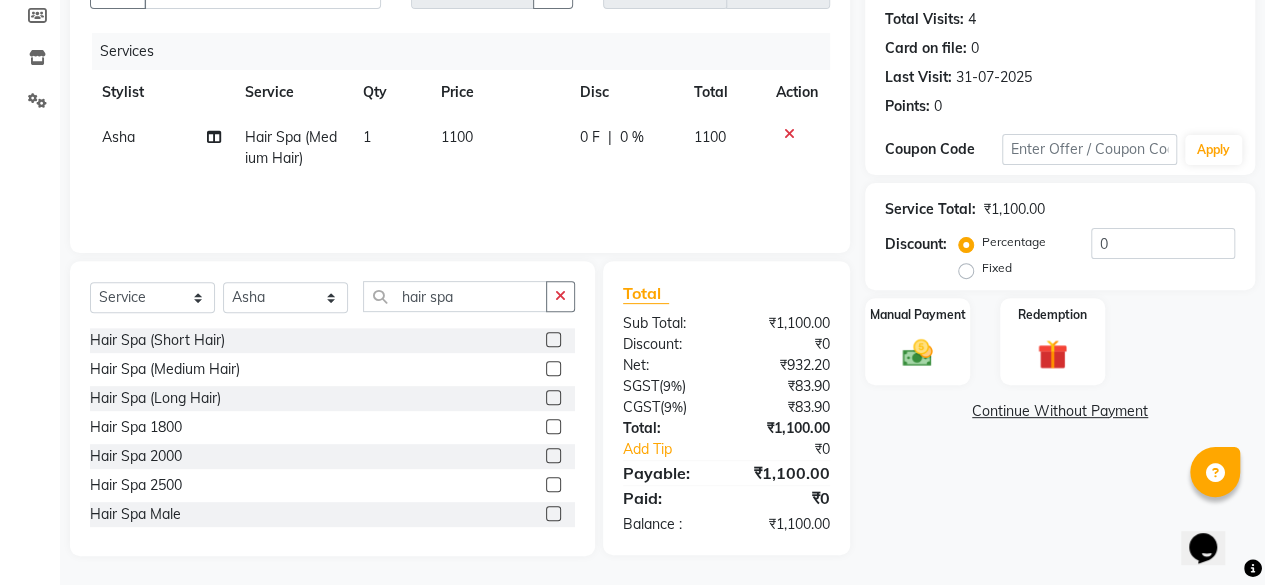 click on "1100" 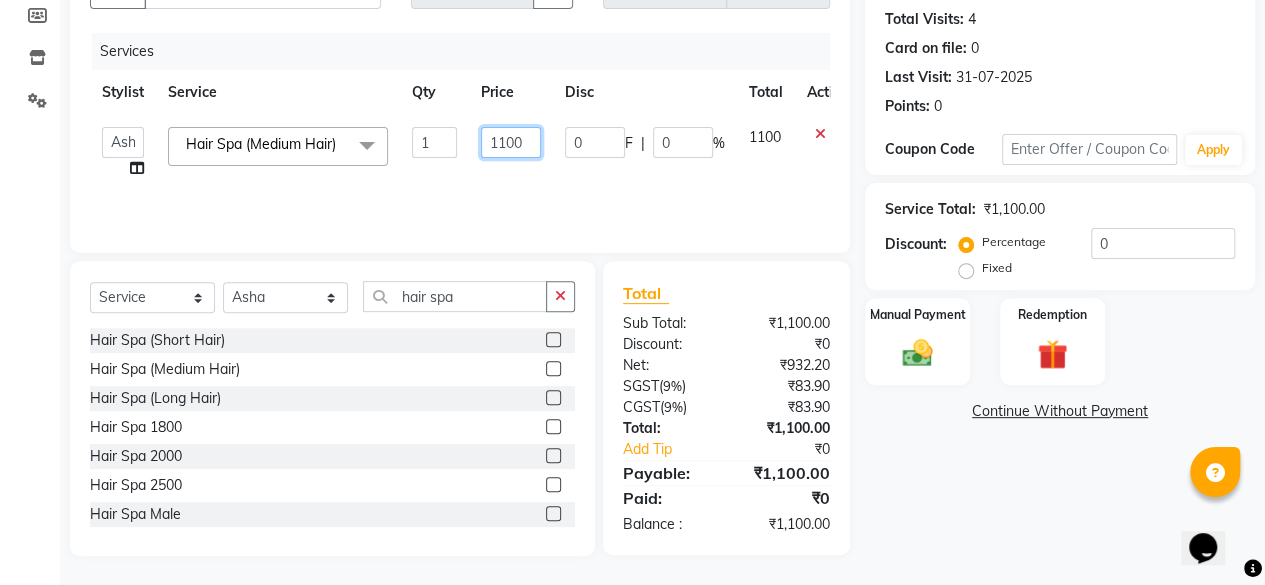click on "1100" 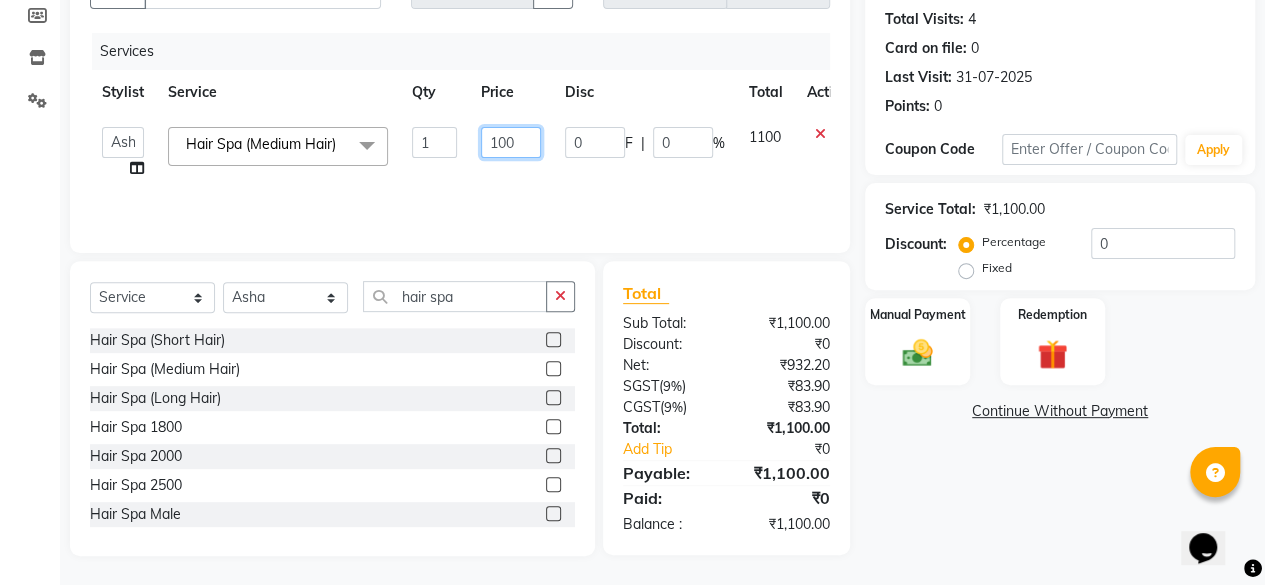 type on "1200" 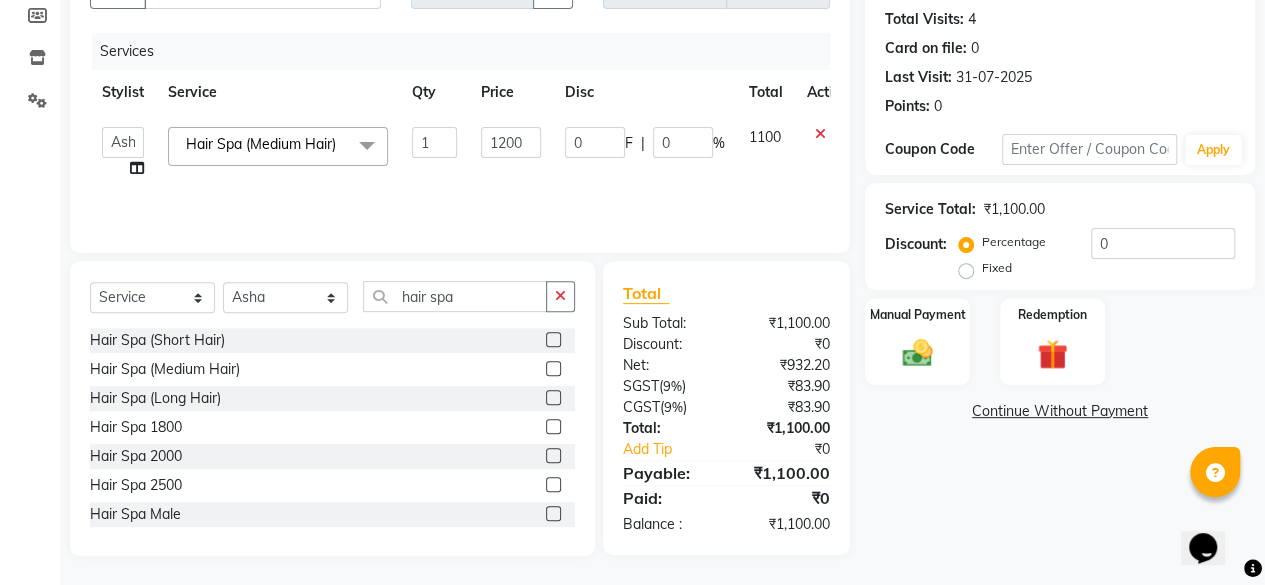 click on "Name: [NAME] Membership:  No Active Membership  Total Visits:  [NUMBER] Card on file:  [NUMBER] Last Visit:   [DATE] Points:   [NUMBER]  Coupon Code Apply Service Total:  [PRICE]  Discount:  Percentage   Fixed  [NUMBER] Manual Payment Redemption  Continue Without Payment" 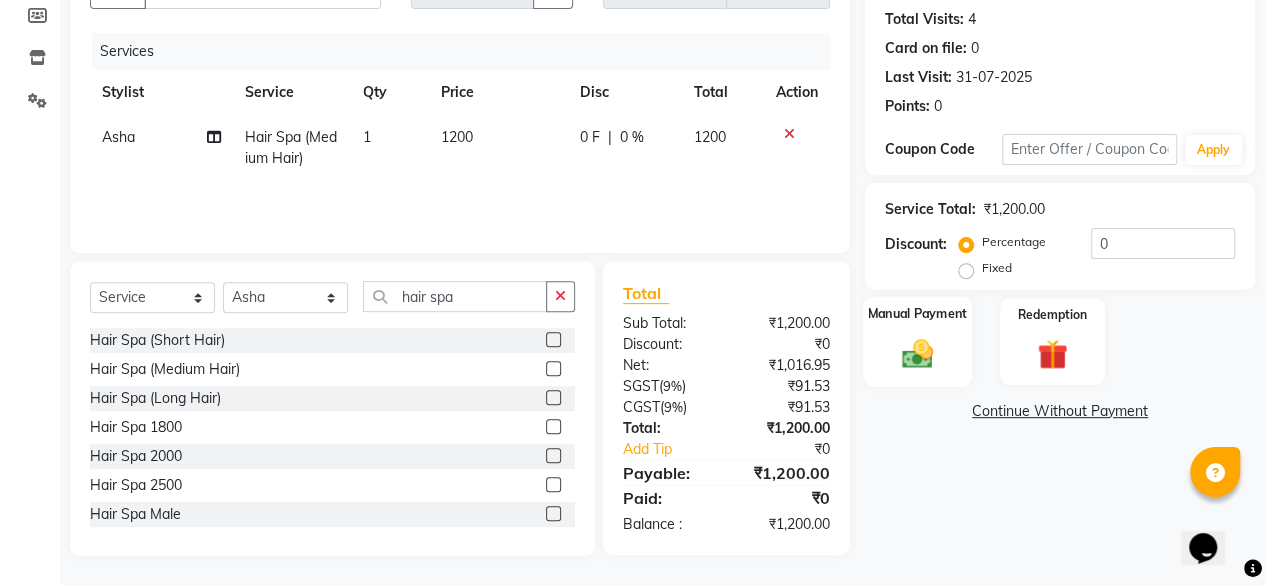 click 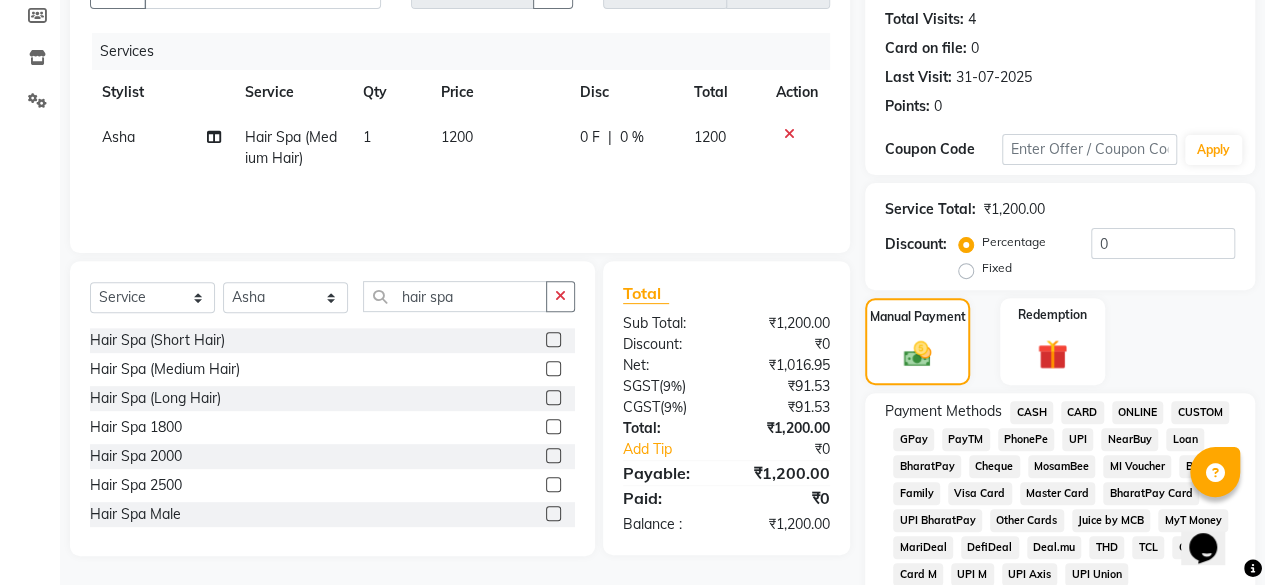 click on "CASH" 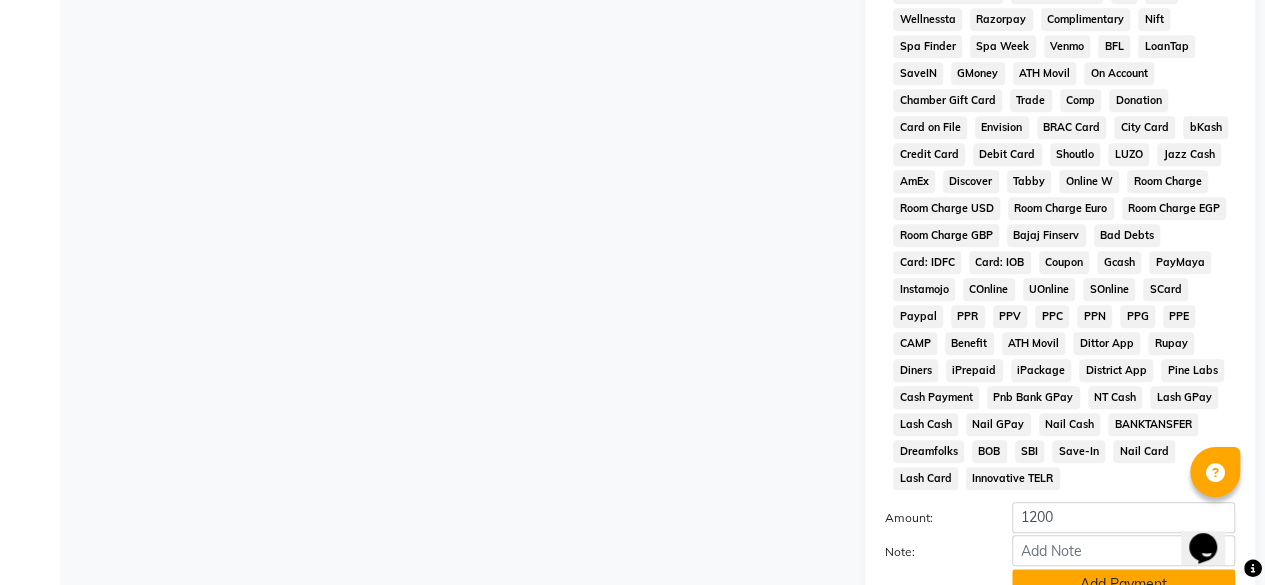 scroll, scrollTop: 923, scrollLeft: 0, axis: vertical 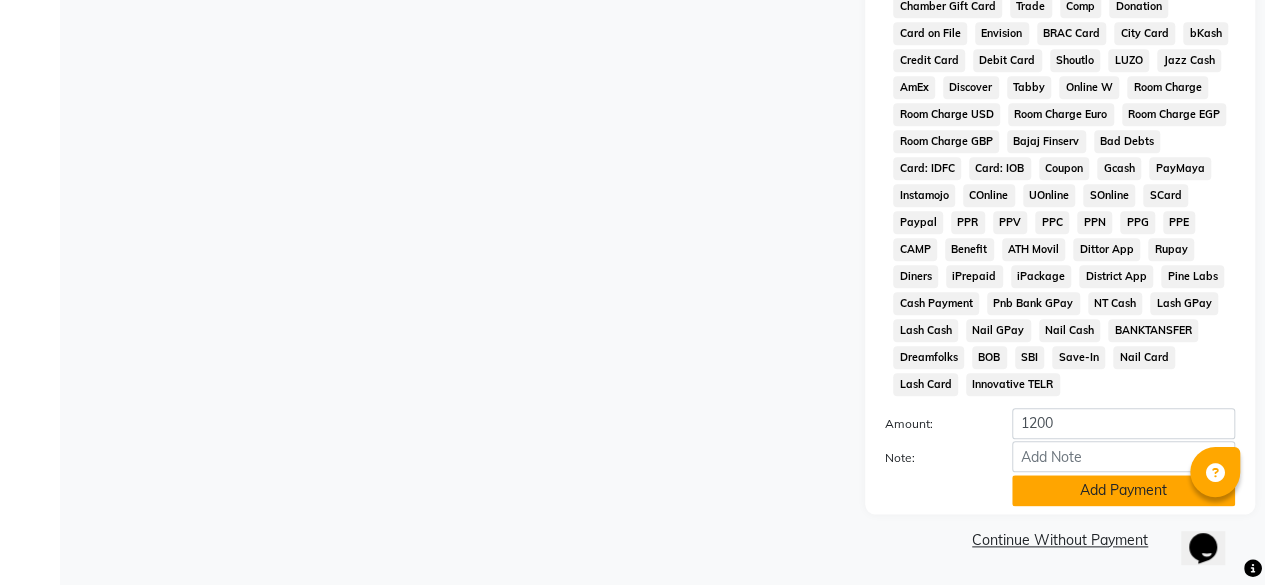 click on "Add Payment" 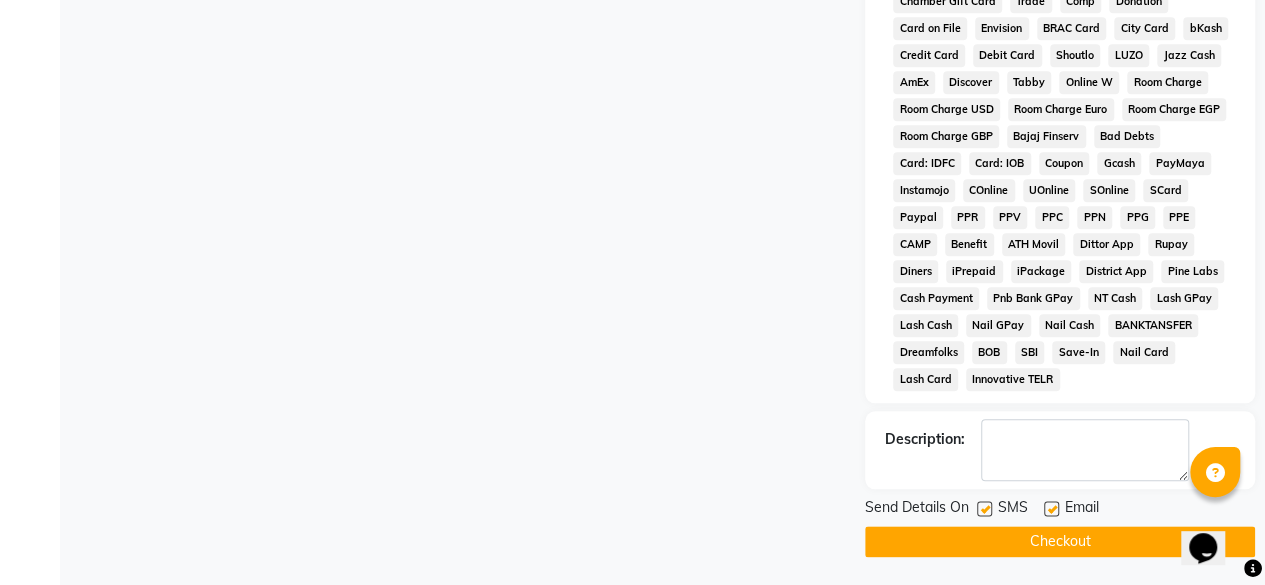 click on "Checkout" 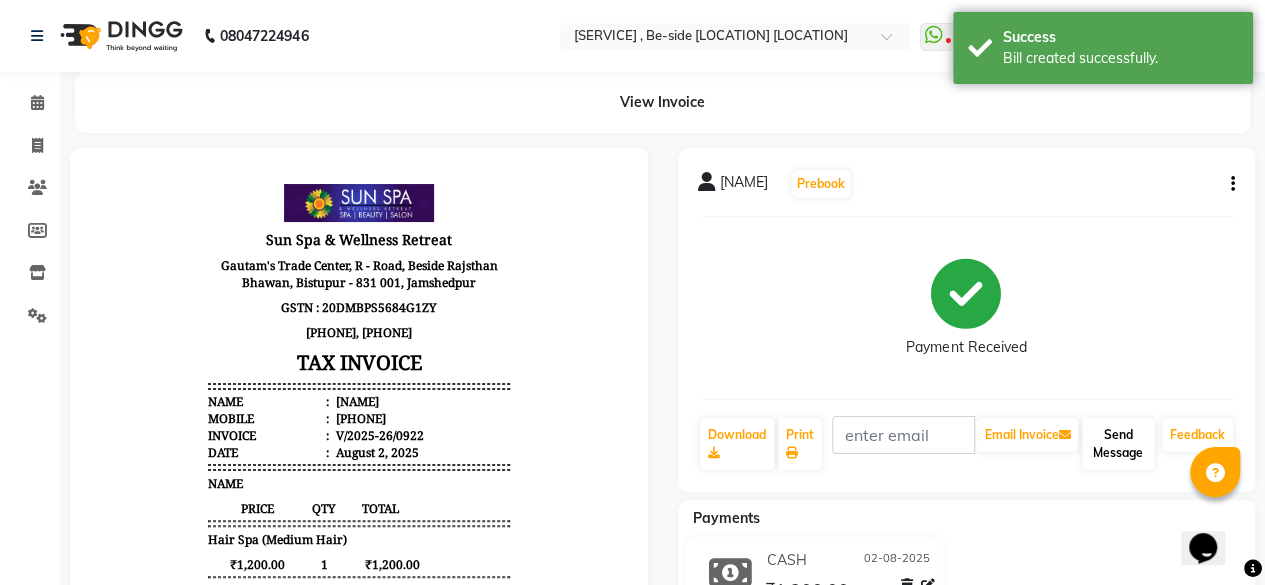 scroll, scrollTop: 0, scrollLeft: 0, axis: both 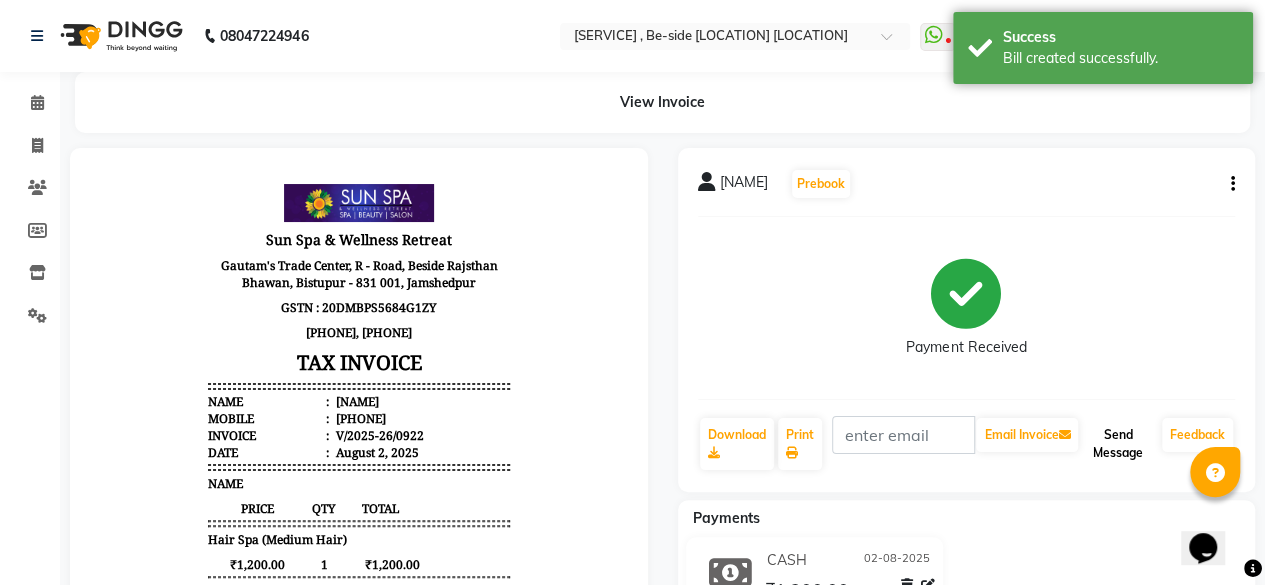 click on "Send Message" 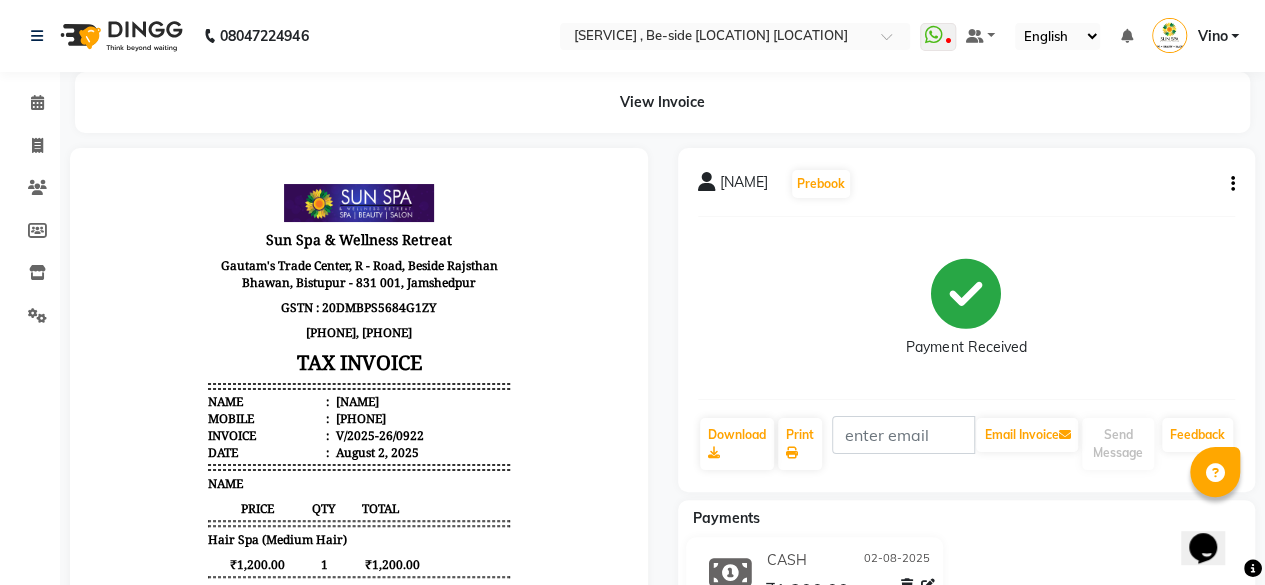 scroll, scrollTop: 15, scrollLeft: 0, axis: vertical 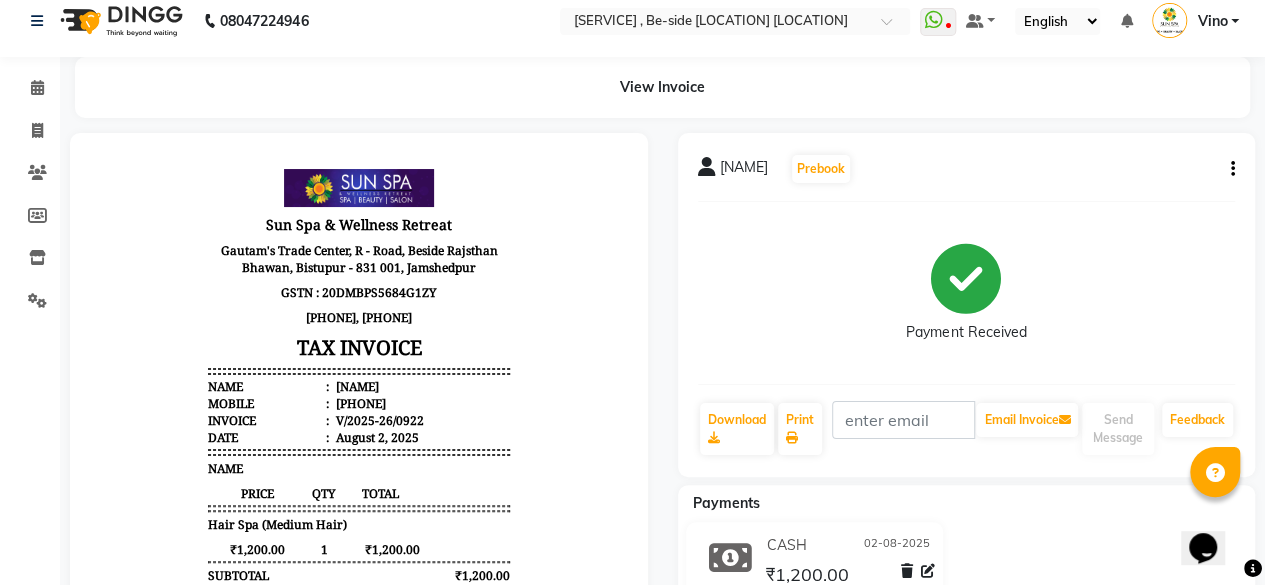 select on "5782" 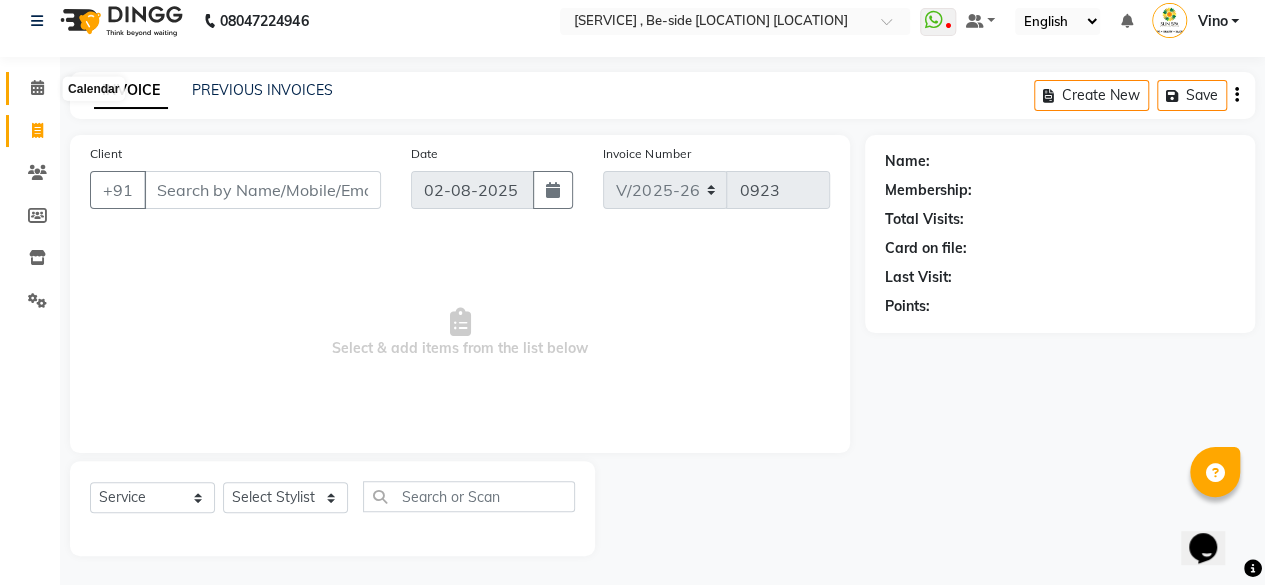click 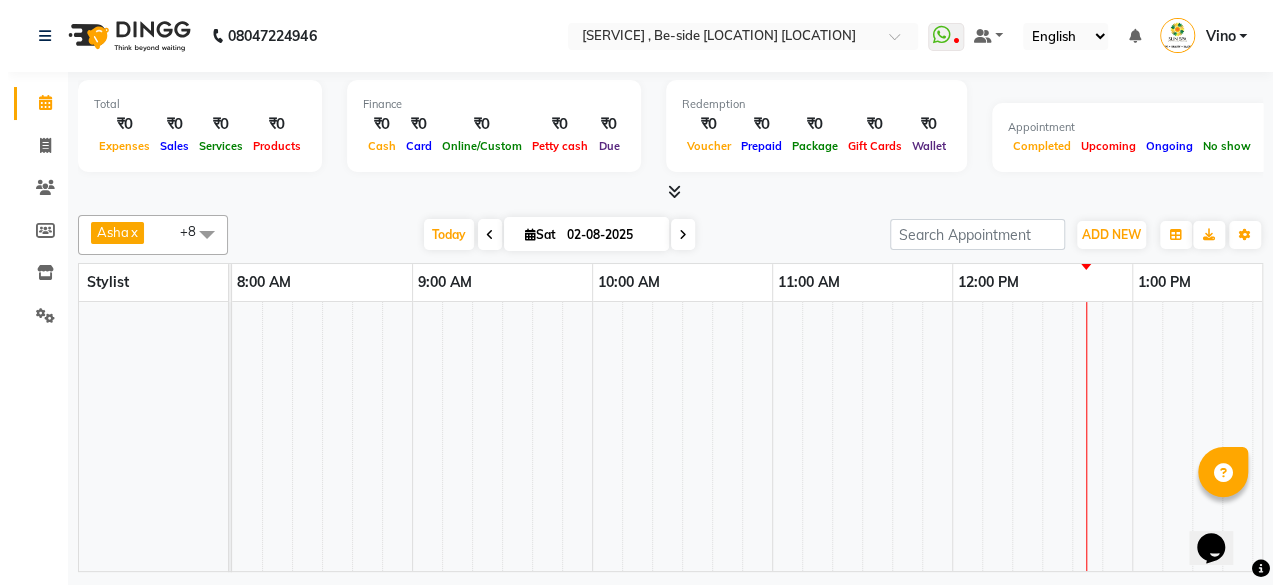 scroll, scrollTop: 0, scrollLeft: 0, axis: both 